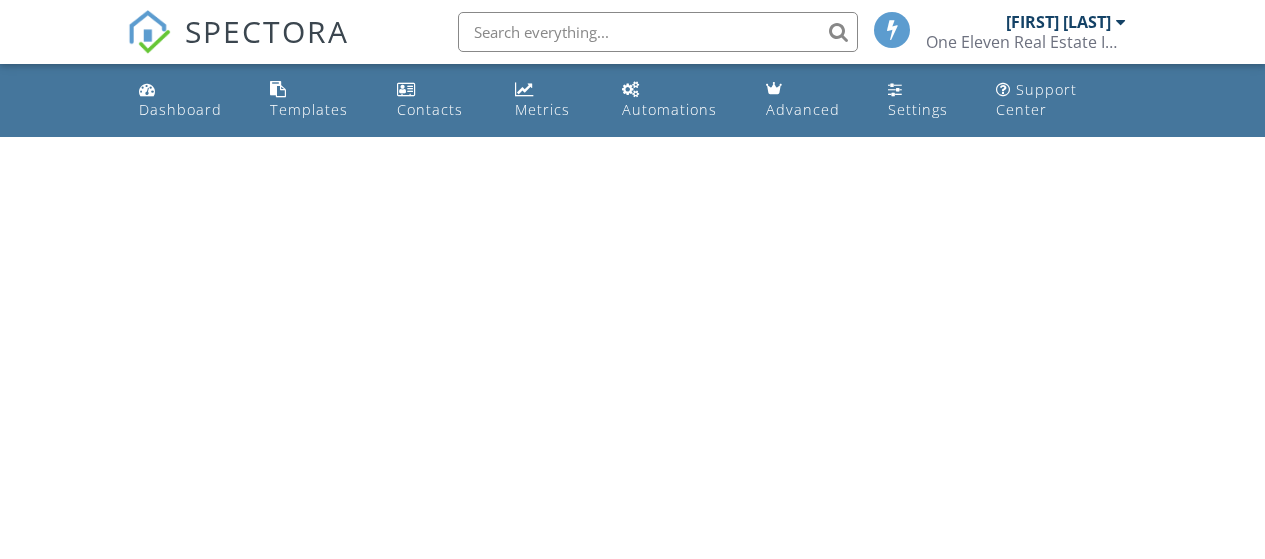scroll, scrollTop: 0, scrollLeft: 0, axis: both 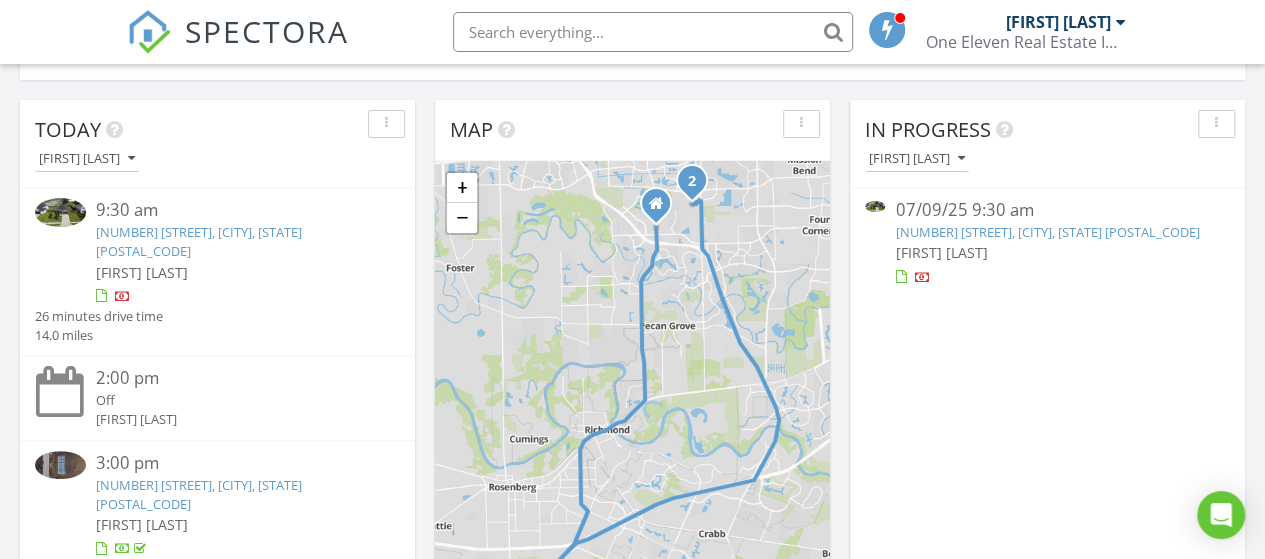 click on "[NUMBER] [STREET], [CITY], [STATE] [POSTAL_CODE]" at bounding box center (199, 241) 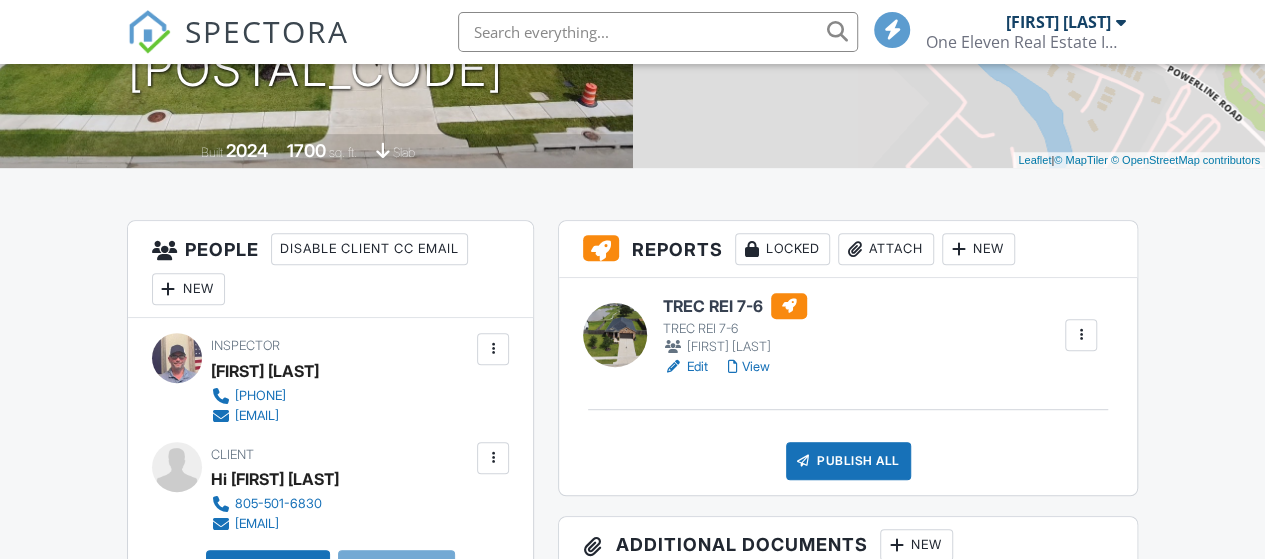 scroll, scrollTop: 700, scrollLeft: 0, axis: vertical 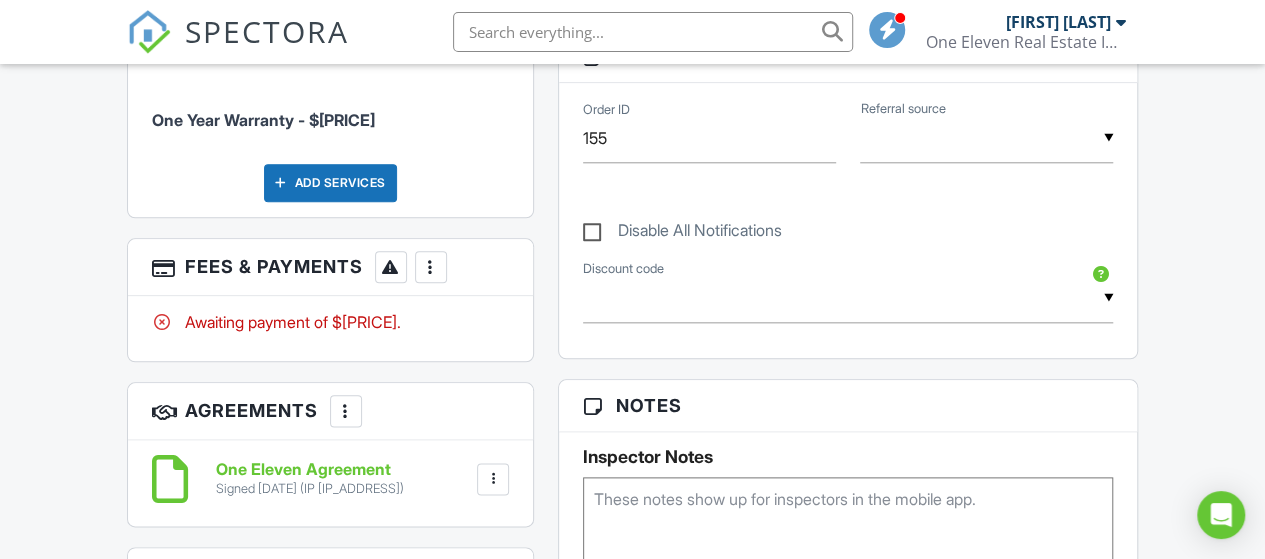 click at bounding box center [431, 267] 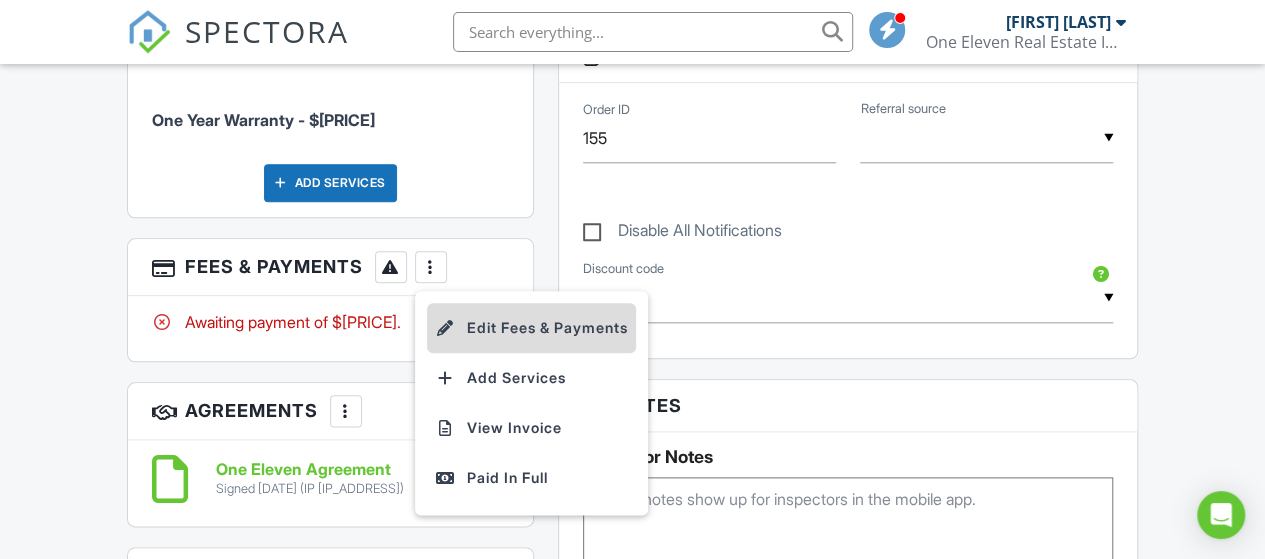 click on "Edit Fees & Payments" at bounding box center [531, 328] 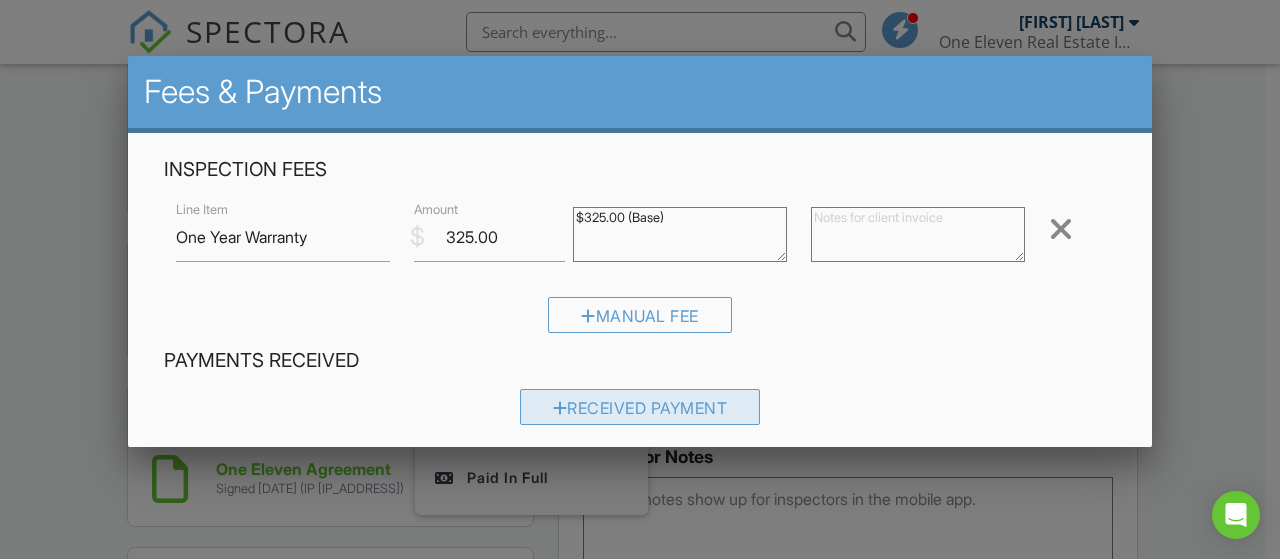 click on "Received Payment" at bounding box center [640, 407] 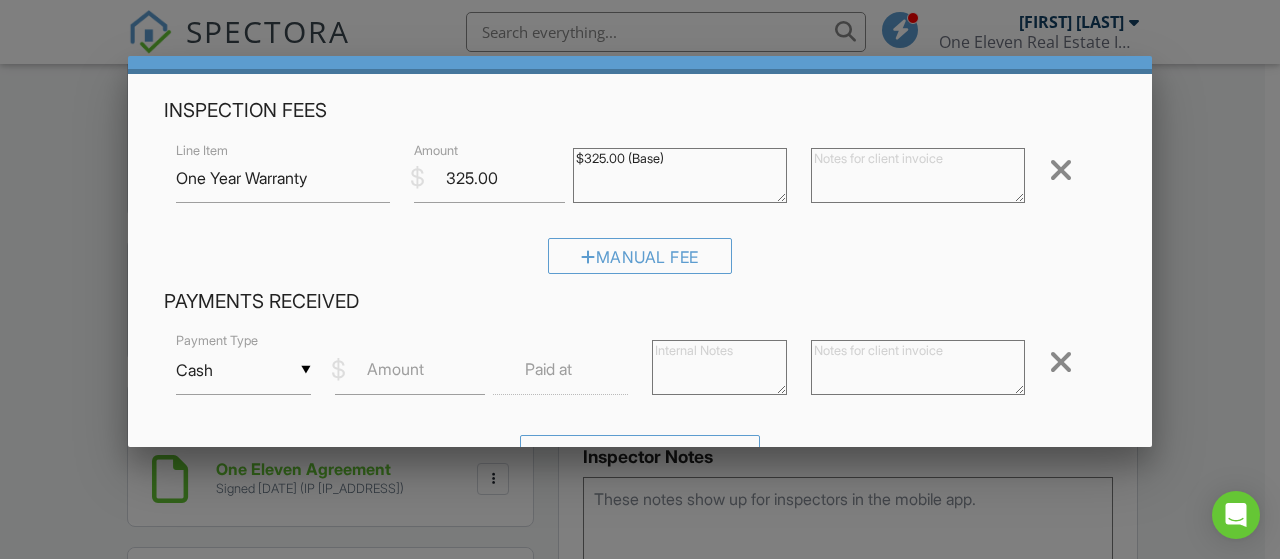 scroll, scrollTop: 100, scrollLeft: 0, axis: vertical 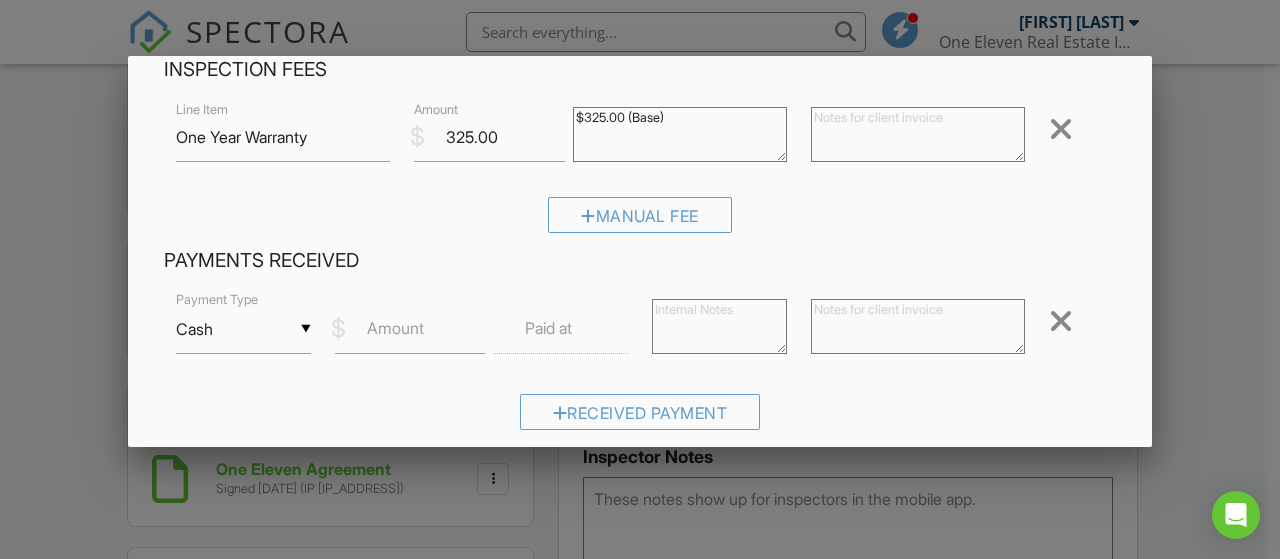 click on "Cash" at bounding box center [243, 329] 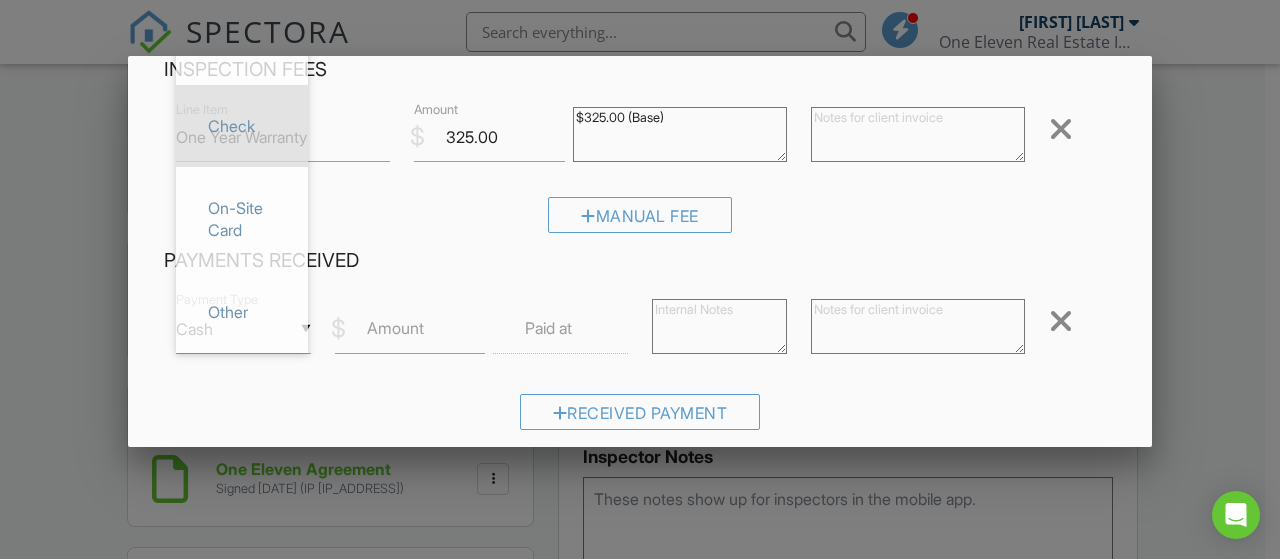 click on "Check" at bounding box center (242, 44) 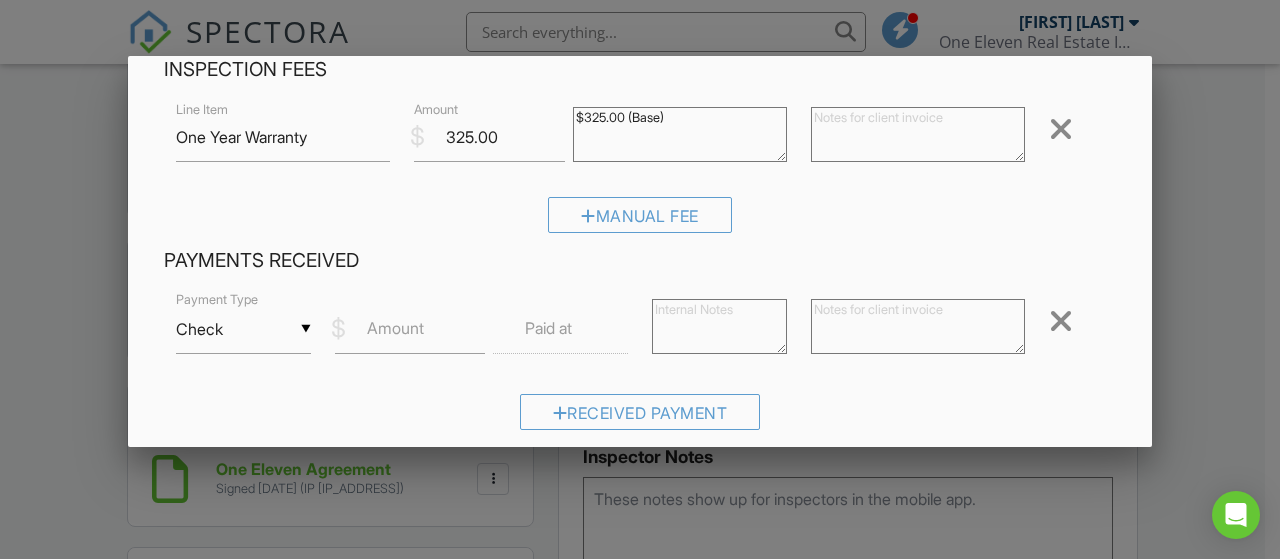 click at bounding box center (719, 326) 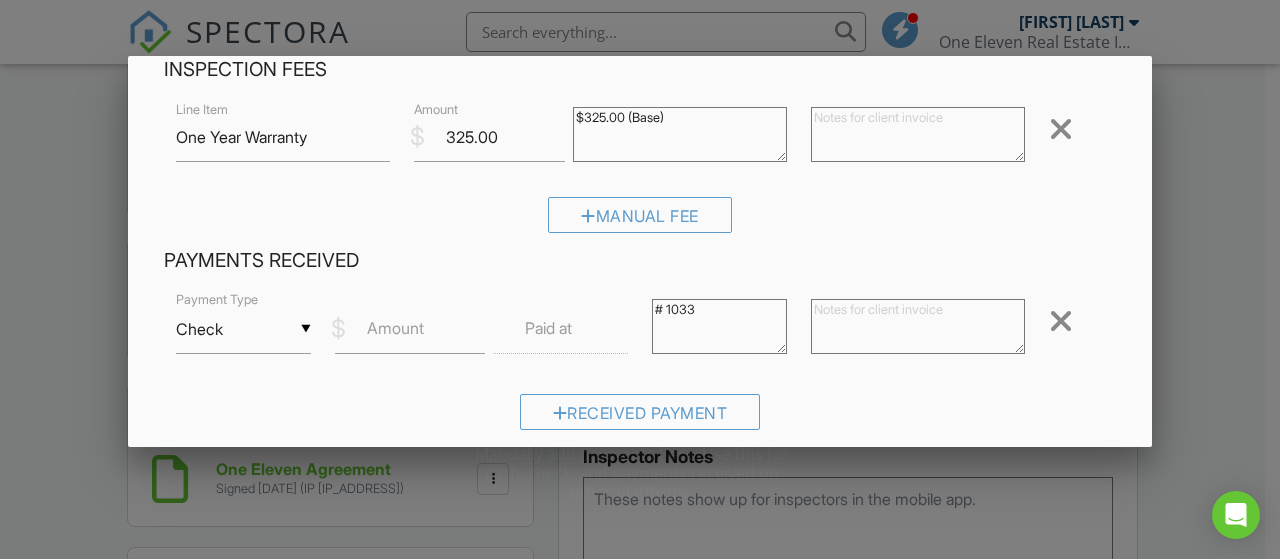 type on "# 1033" 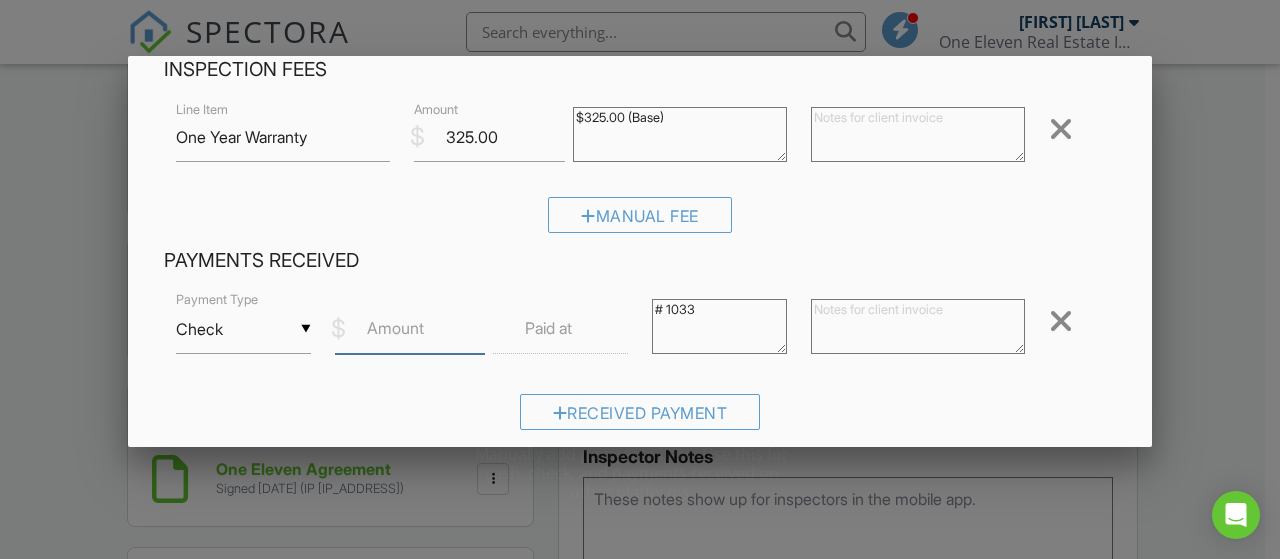 click on "Amount" at bounding box center (410, 329) 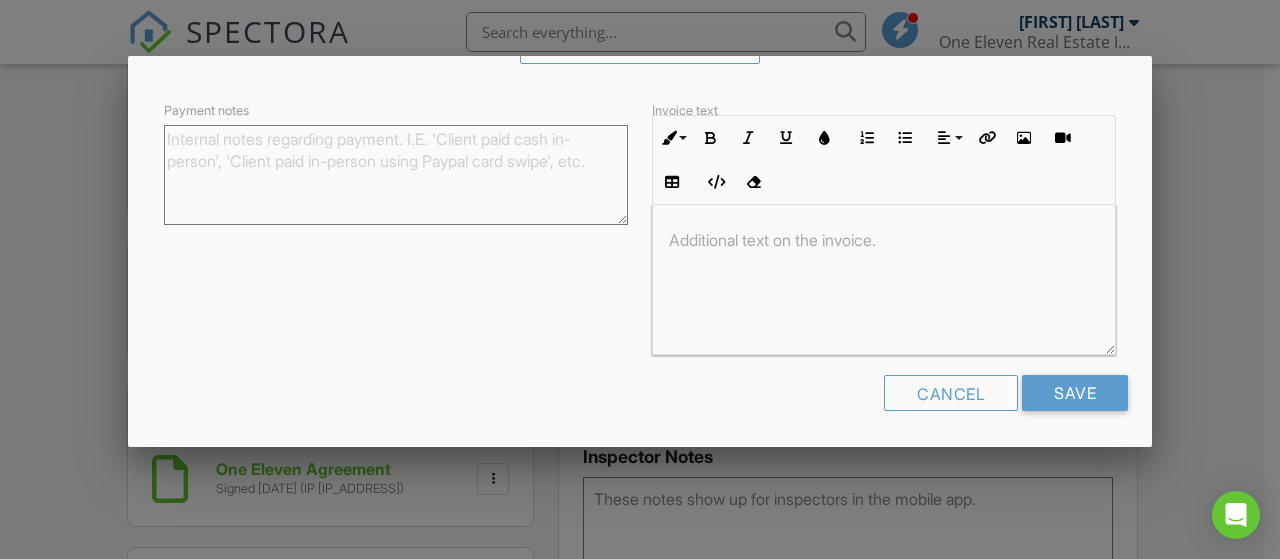 scroll, scrollTop: 467, scrollLeft: 0, axis: vertical 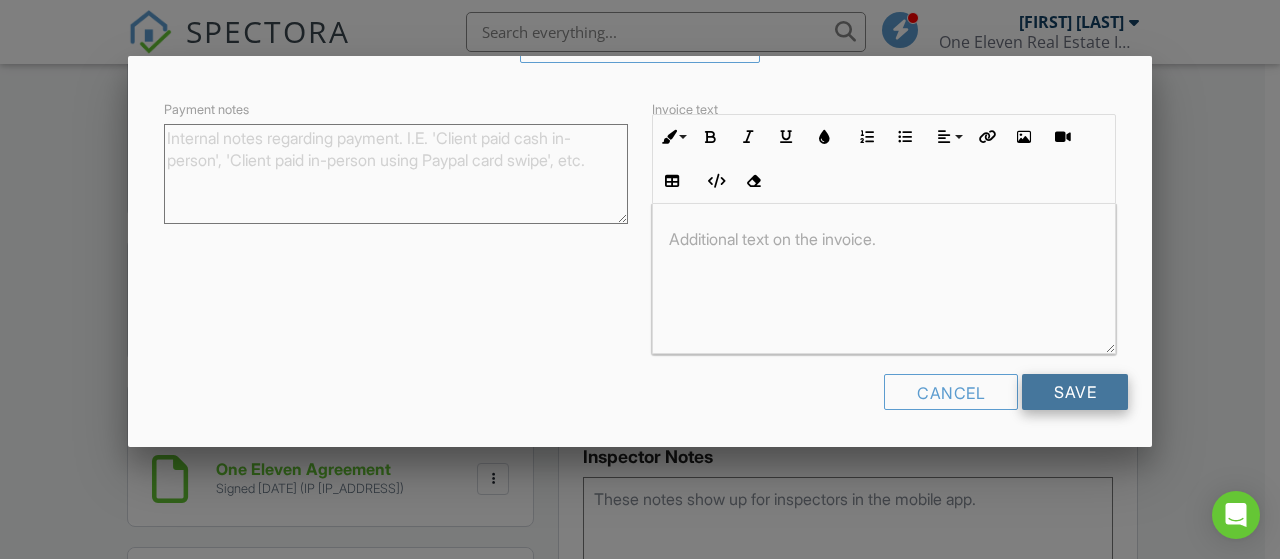 type on "325" 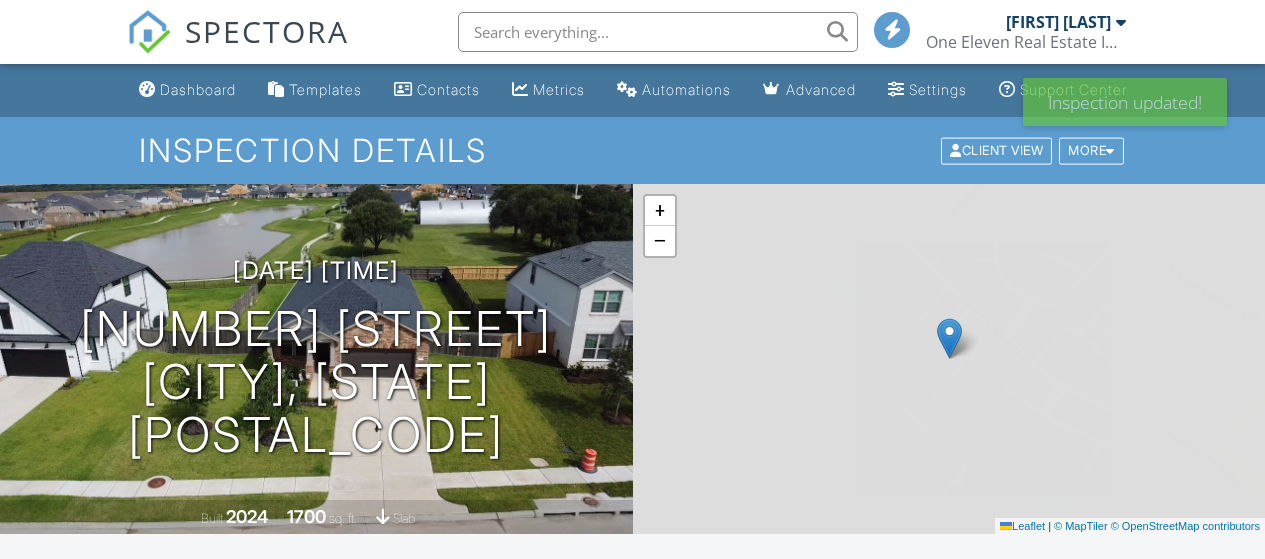 scroll, scrollTop: 0, scrollLeft: 0, axis: both 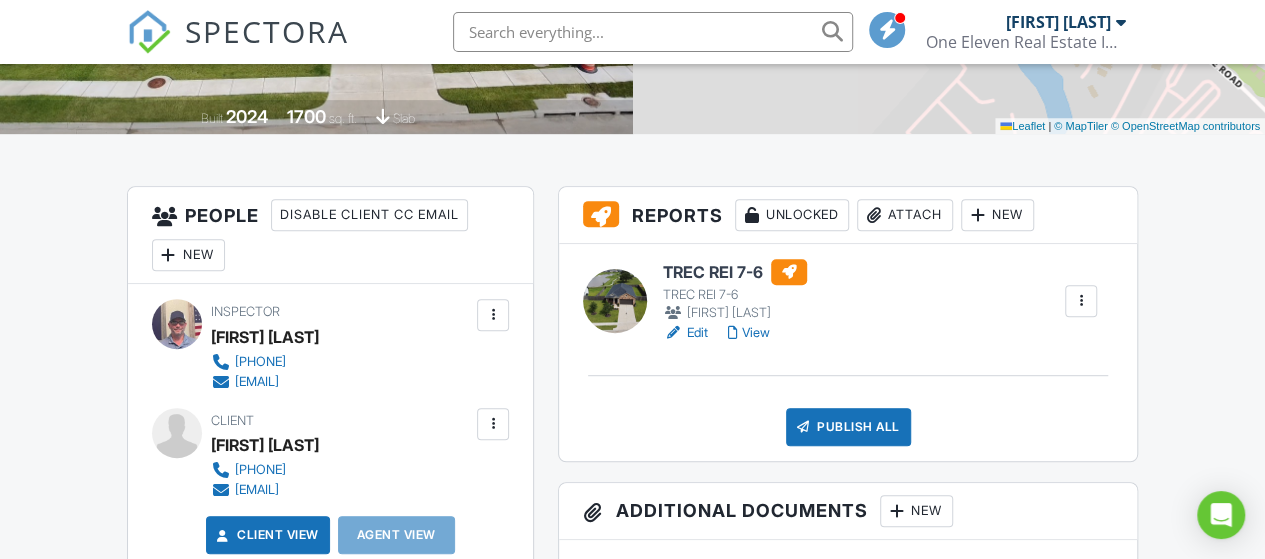 click on "TREC REI 7-6" at bounding box center [735, 272] 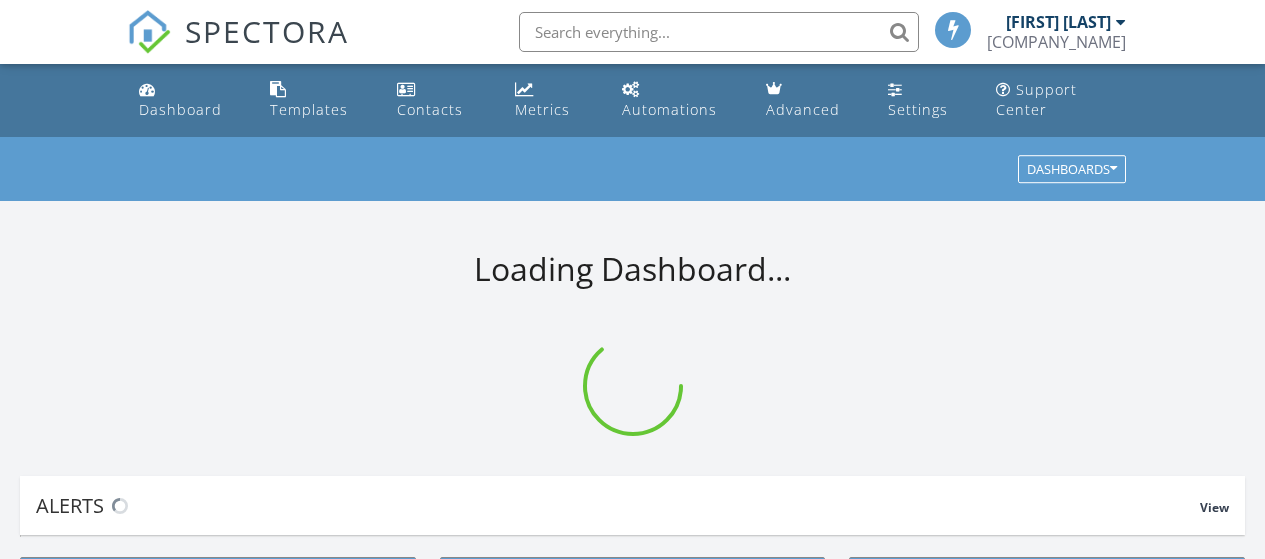 scroll, scrollTop: 0, scrollLeft: 0, axis: both 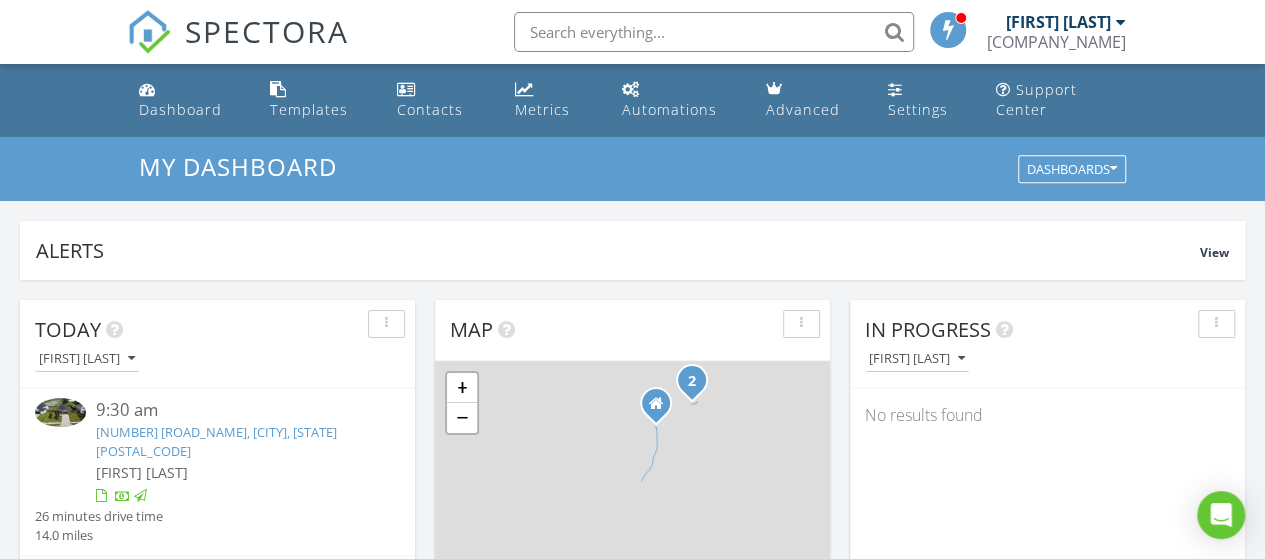 click on "[FIRST] [LAST]" at bounding box center [1066, 22] 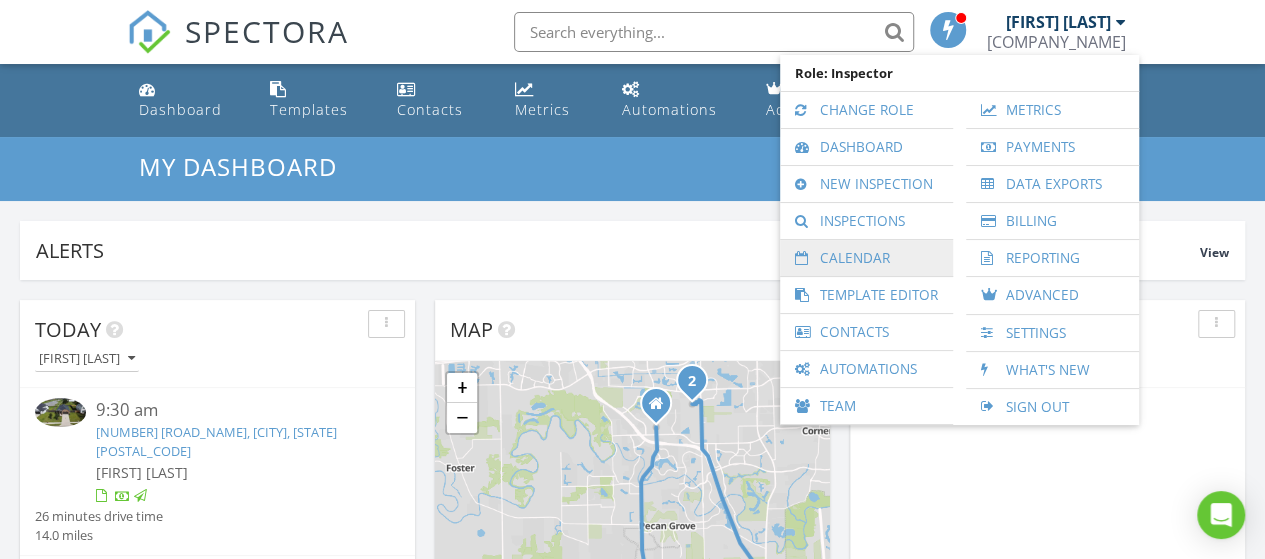 click on "Calendar" at bounding box center [866, 258] 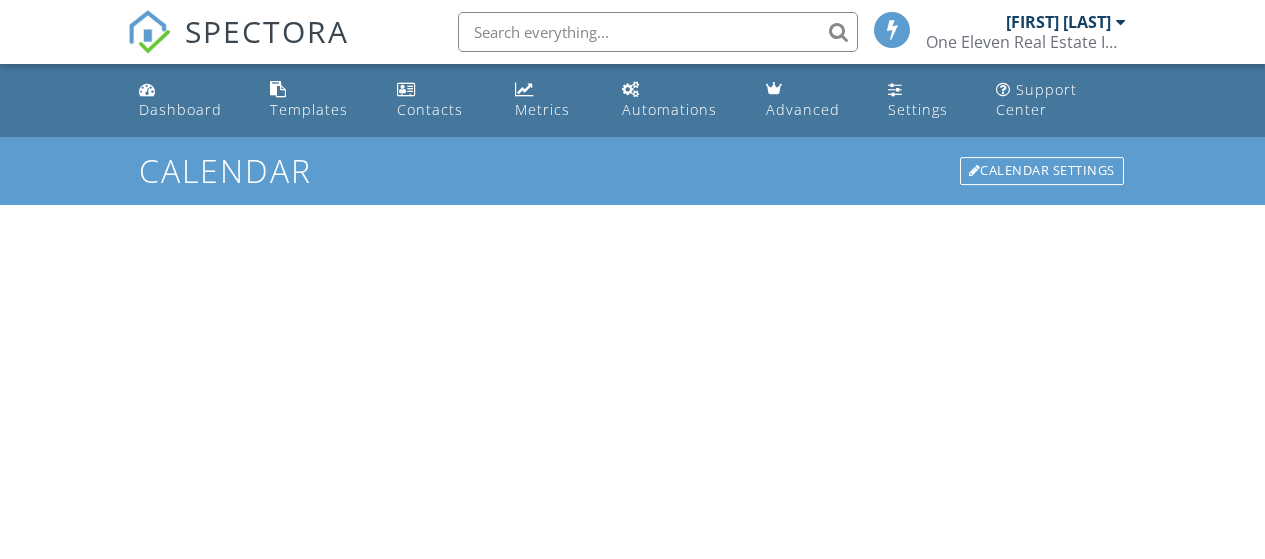 scroll, scrollTop: 0, scrollLeft: 0, axis: both 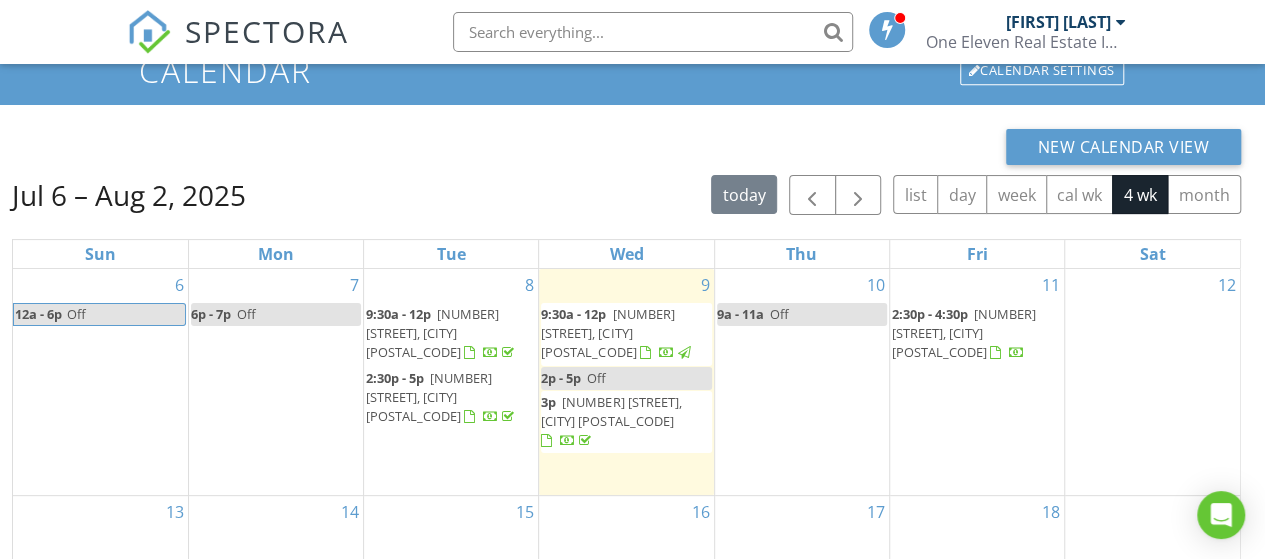 click on "10
9a - 11a
Off" at bounding box center [802, 382] 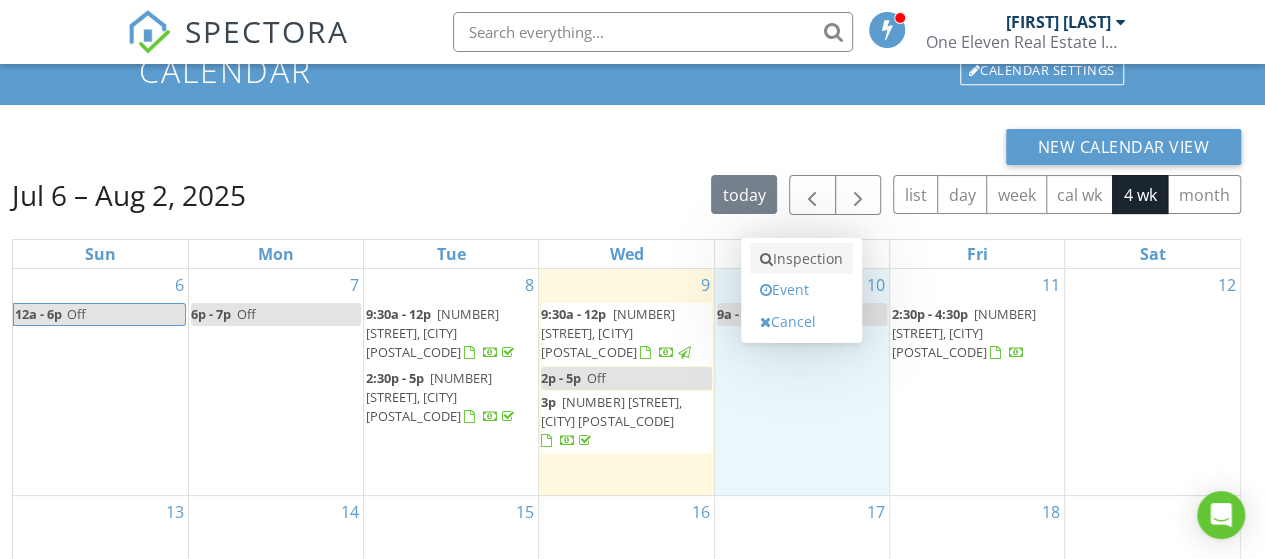 click on "Inspection" at bounding box center [801, 259] 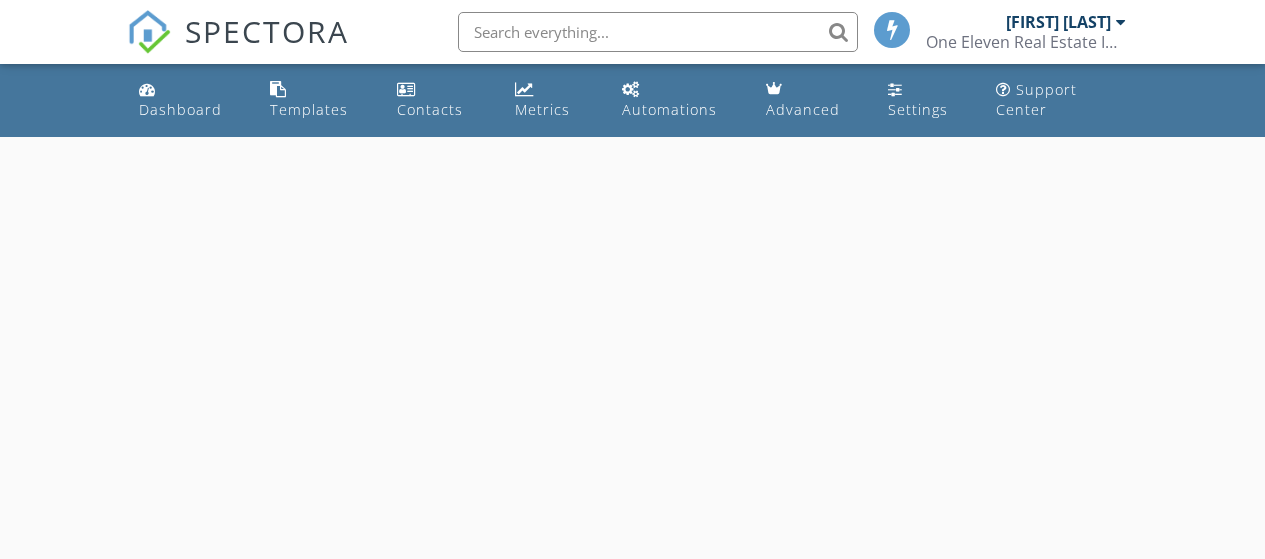 scroll, scrollTop: 0, scrollLeft: 0, axis: both 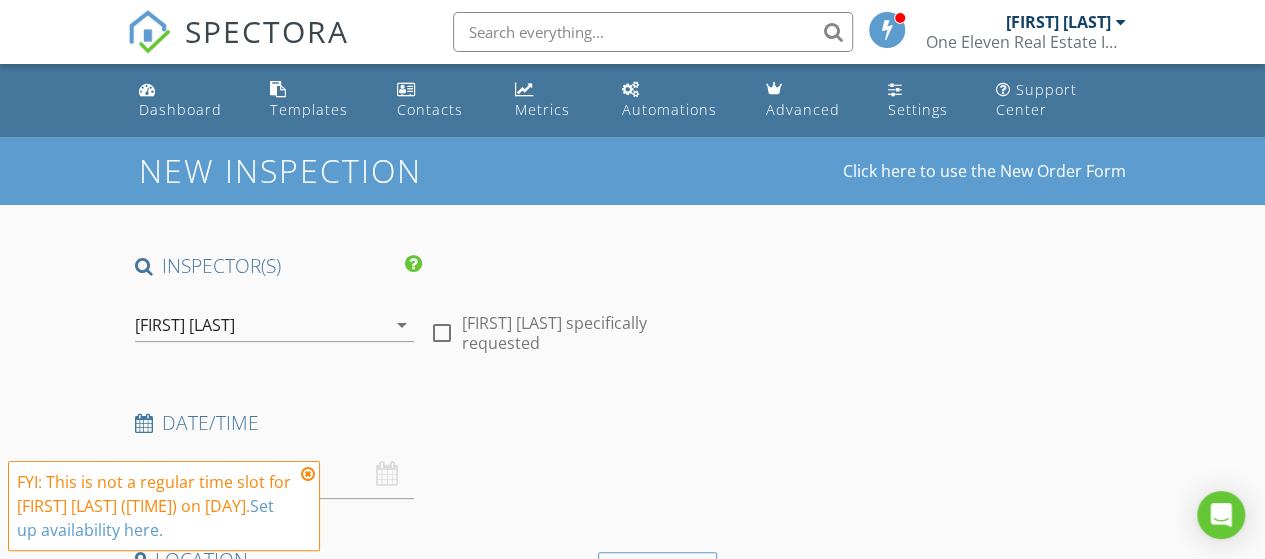 click at bounding box center [308, 474] 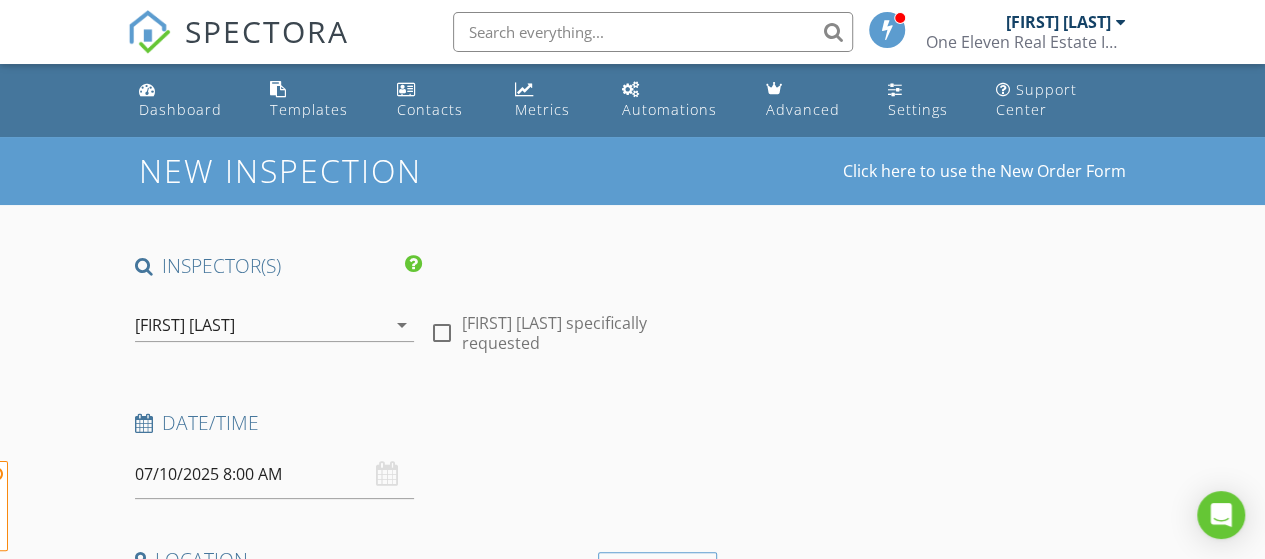 scroll, scrollTop: 100, scrollLeft: 0, axis: vertical 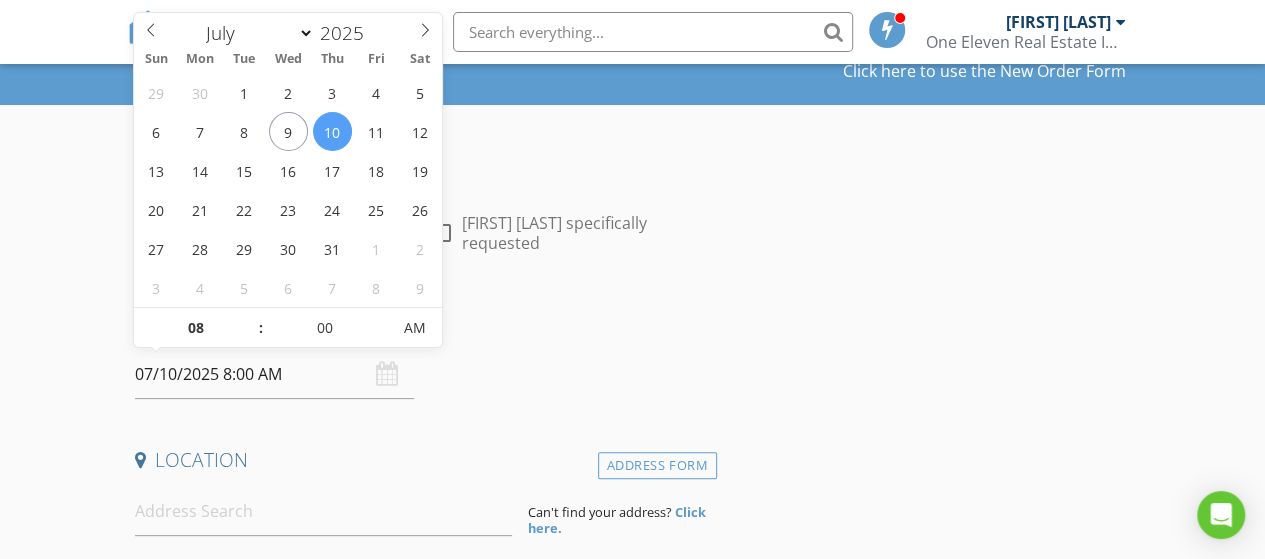 click on "07/10/2025 8:00 AM" at bounding box center (274, 374) 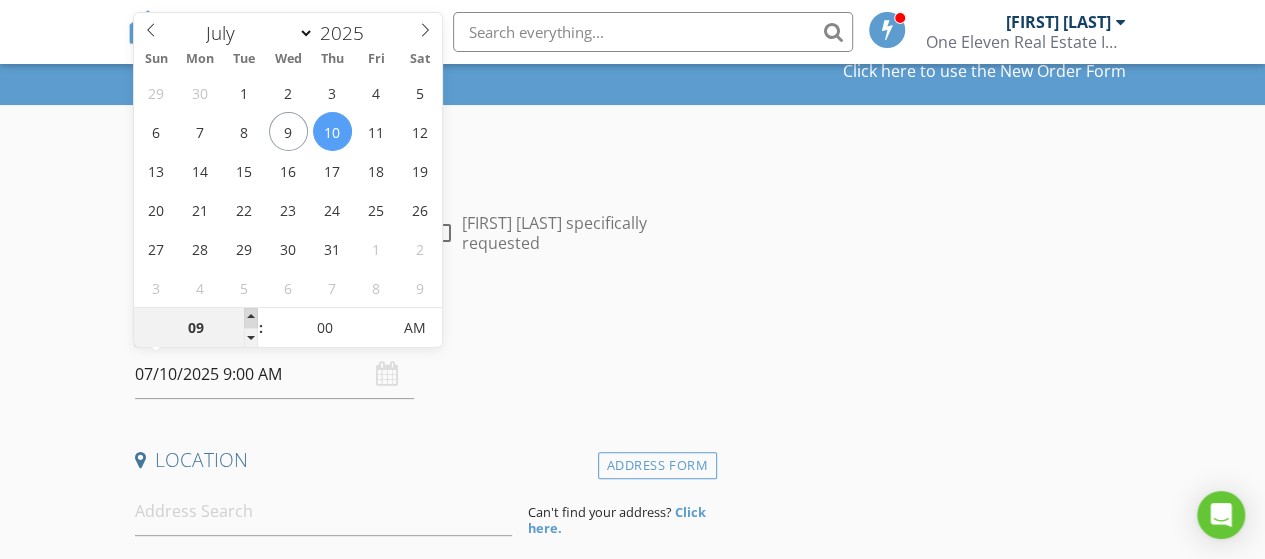 click at bounding box center [251, 318] 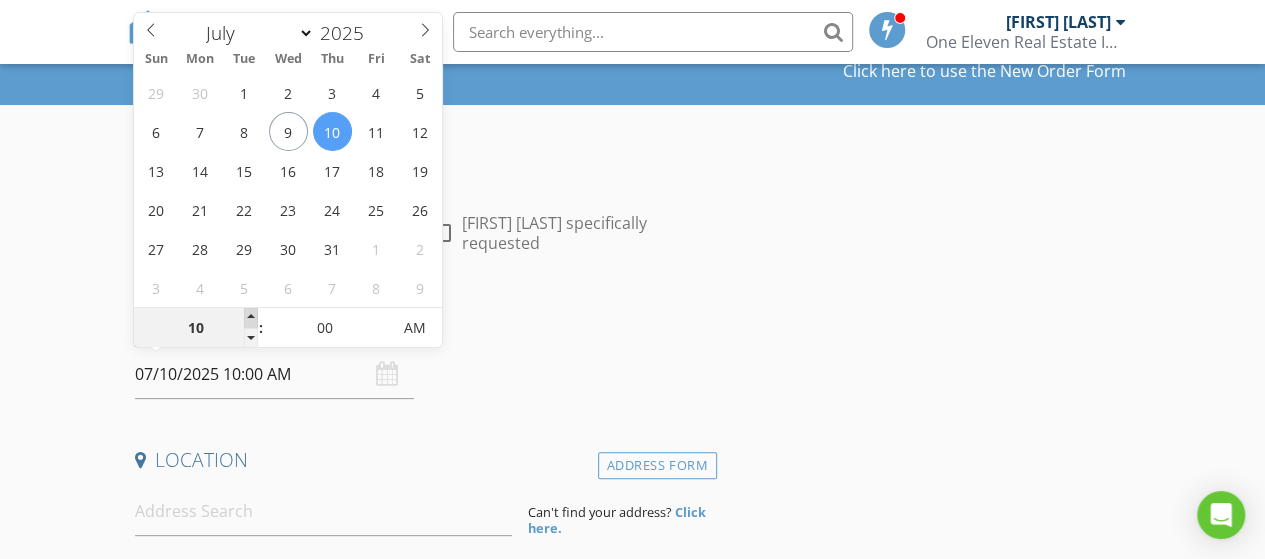 click at bounding box center [251, 318] 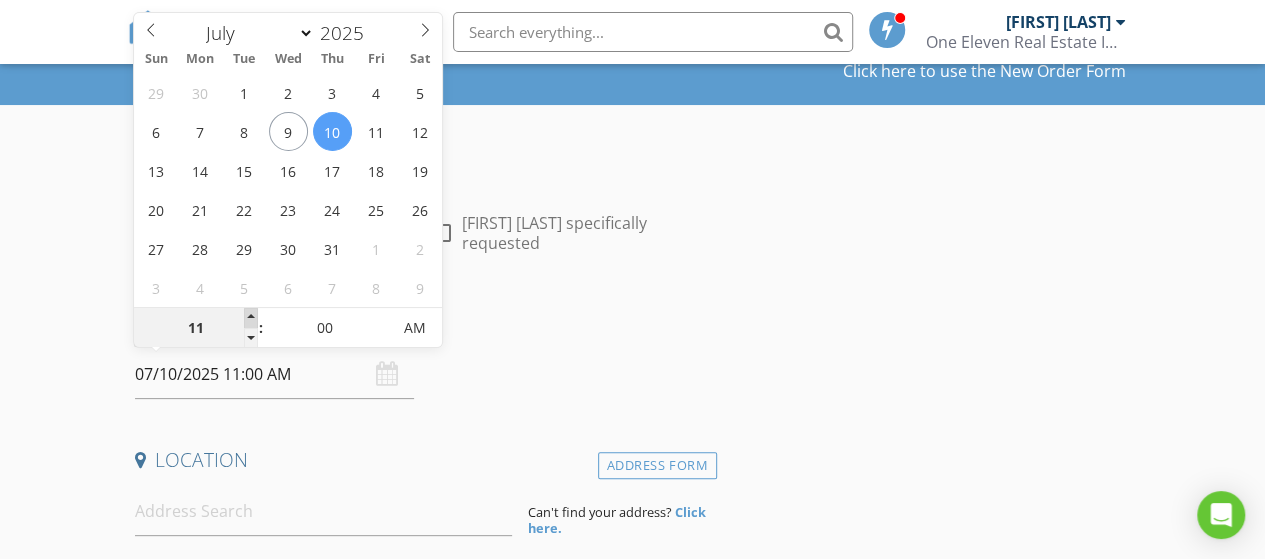 click at bounding box center [251, 318] 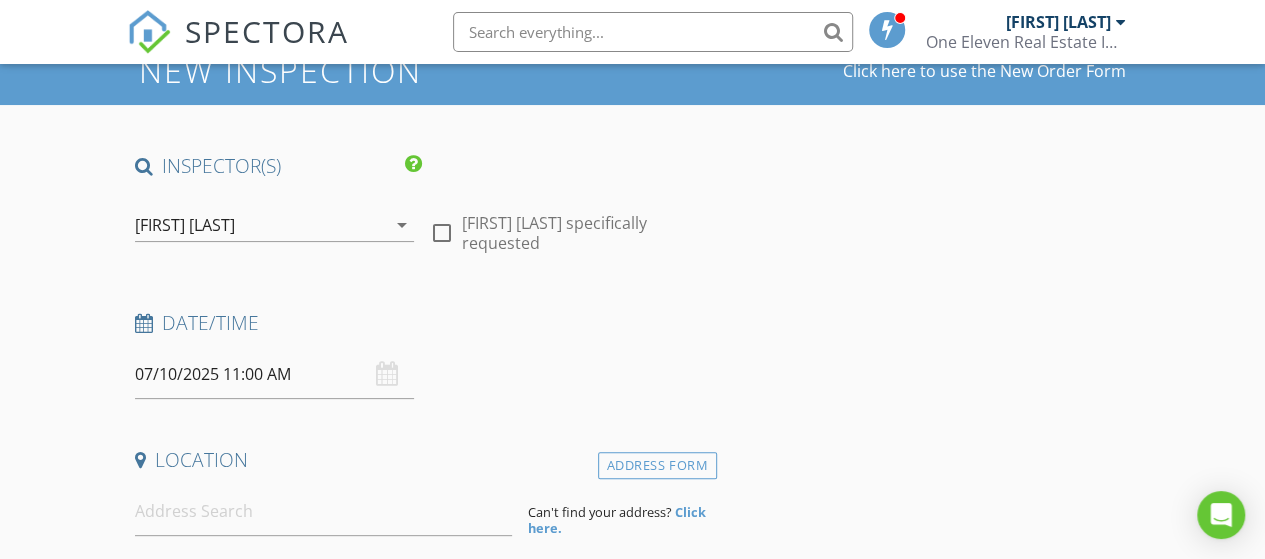 click on "Date/Time
07/10/2025 11:00 AM" at bounding box center [422, 354] 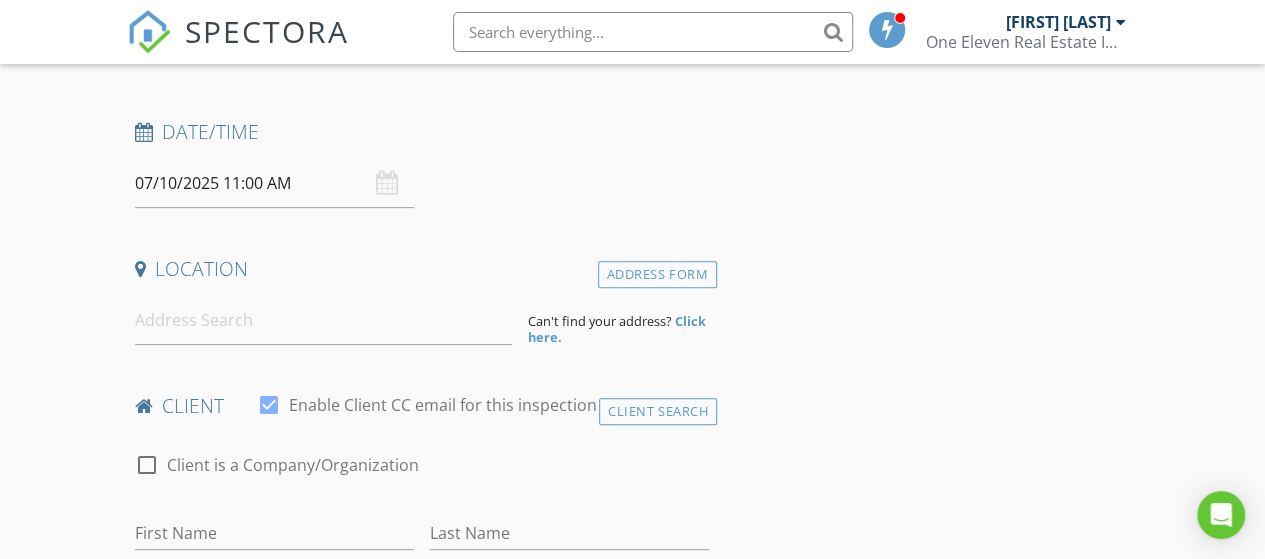 scroll, scrollTop: 300, scrollLeft: 0, axis: vertical 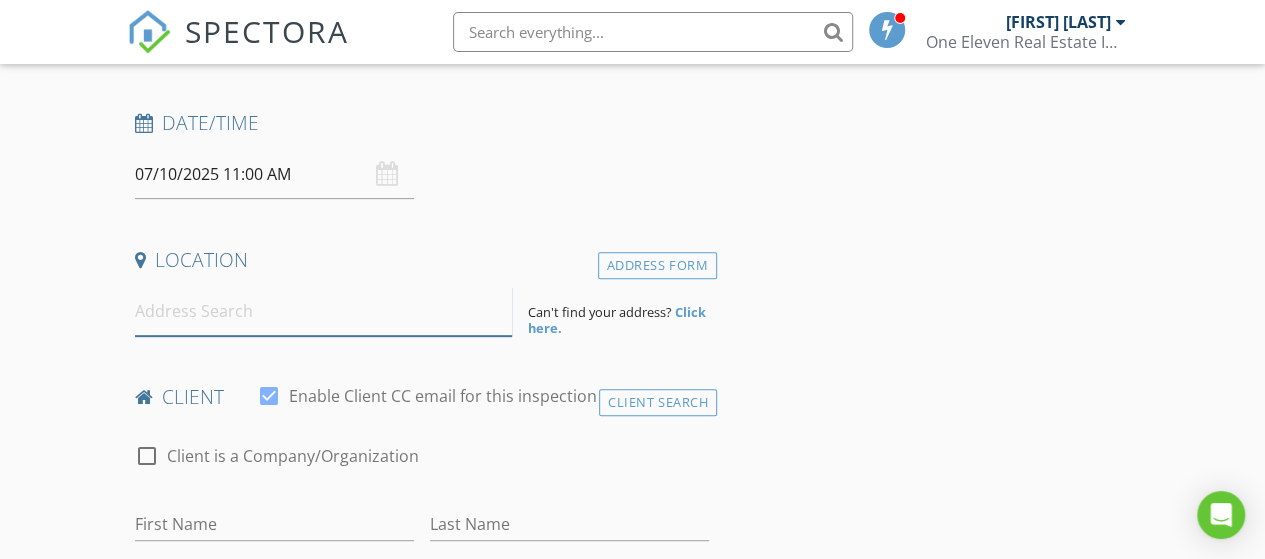 click at bounding box center [324, 311] 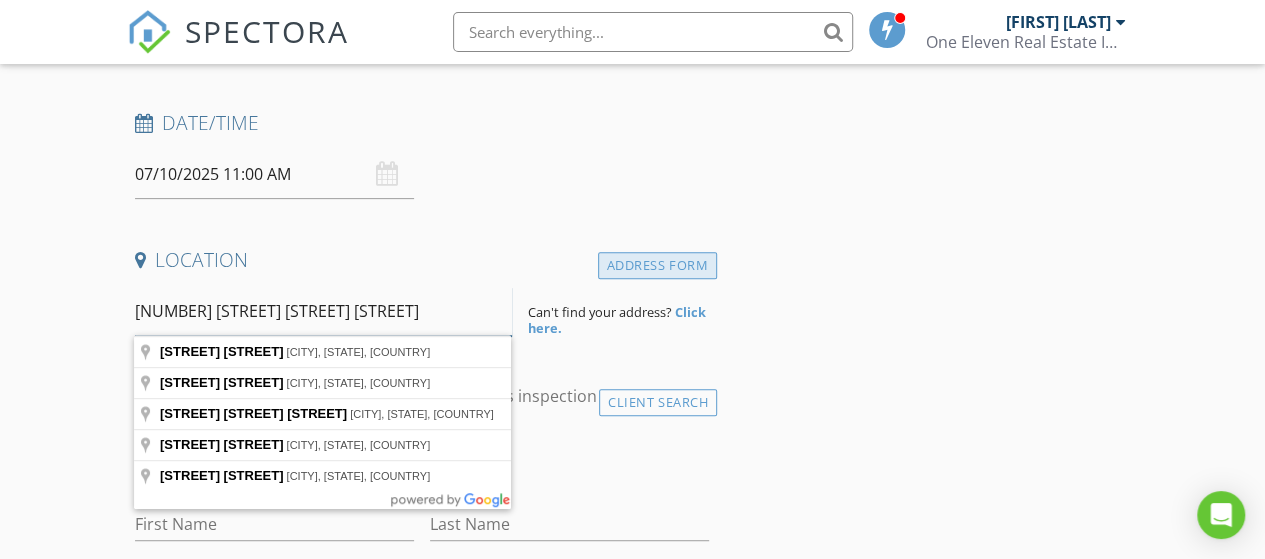 type on "31358 Black Cherry Hallow" 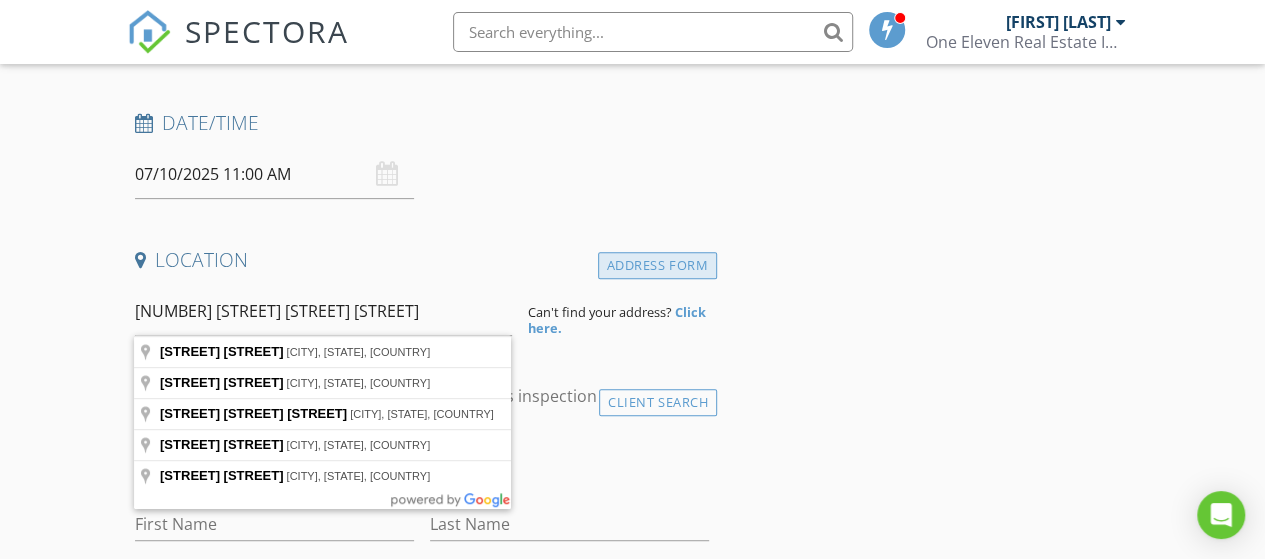 click on "Address Form" at bounding box center [657, 265] 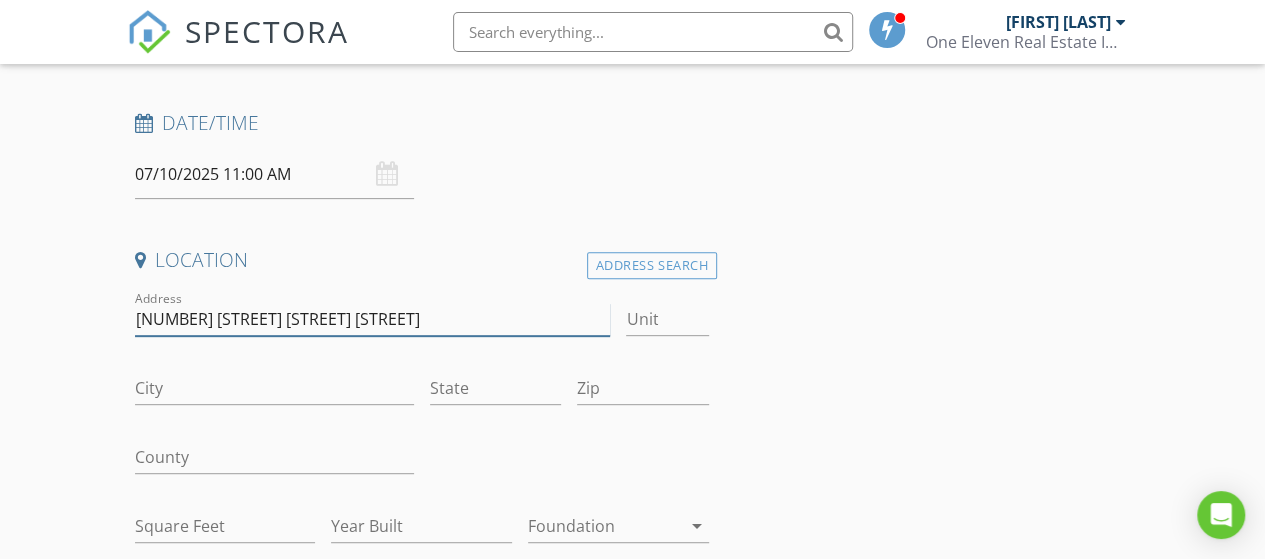 click on "31358 Black Cherry Hallow" at bounding box center (373, 319) 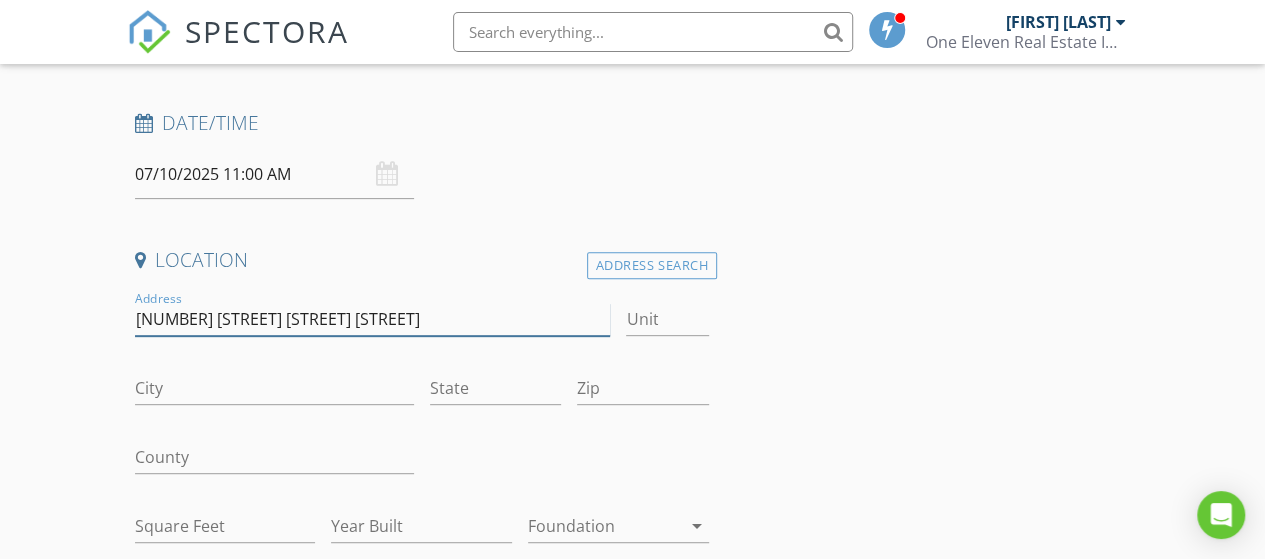 click on "31358 Black Cherry Hollow" at bounding box center [373, 319] 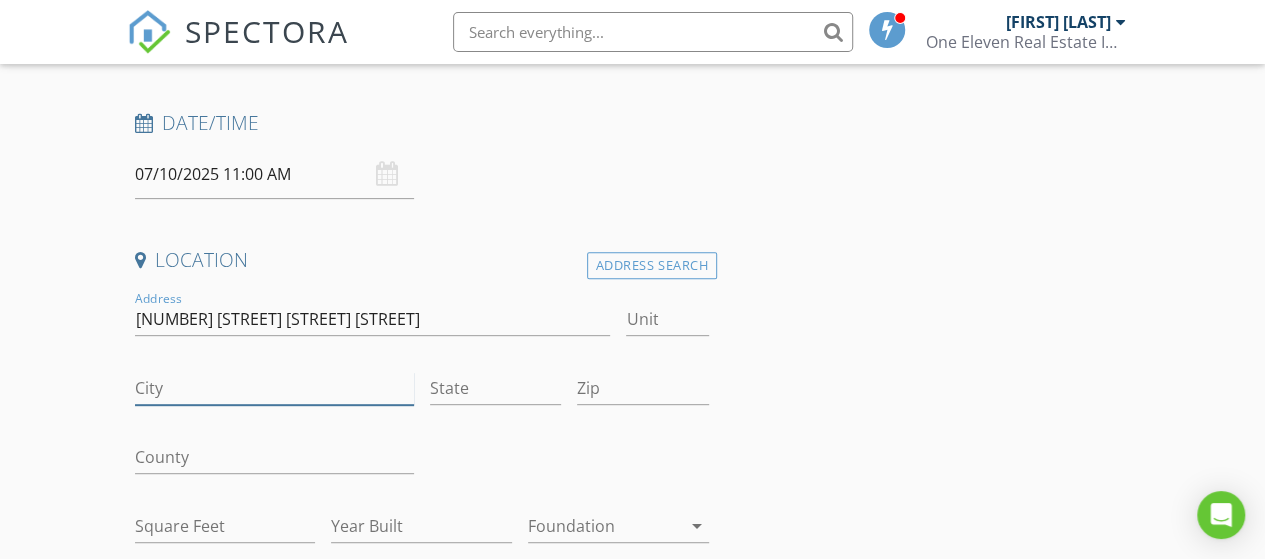 click on "City" at bounding box center [274, 388] 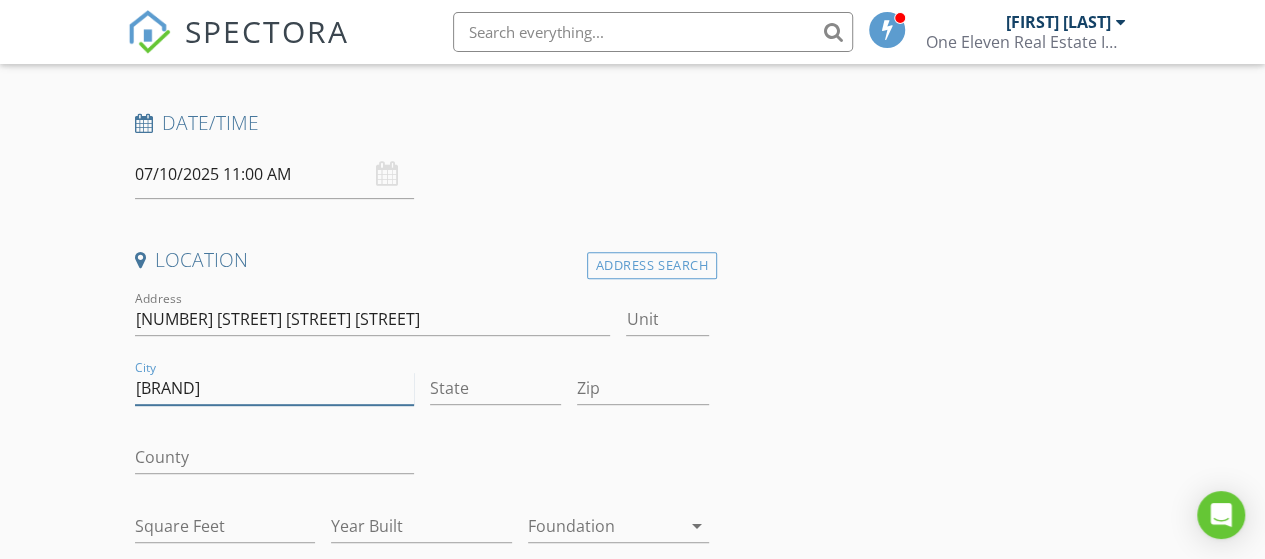 type on "Magnolia" 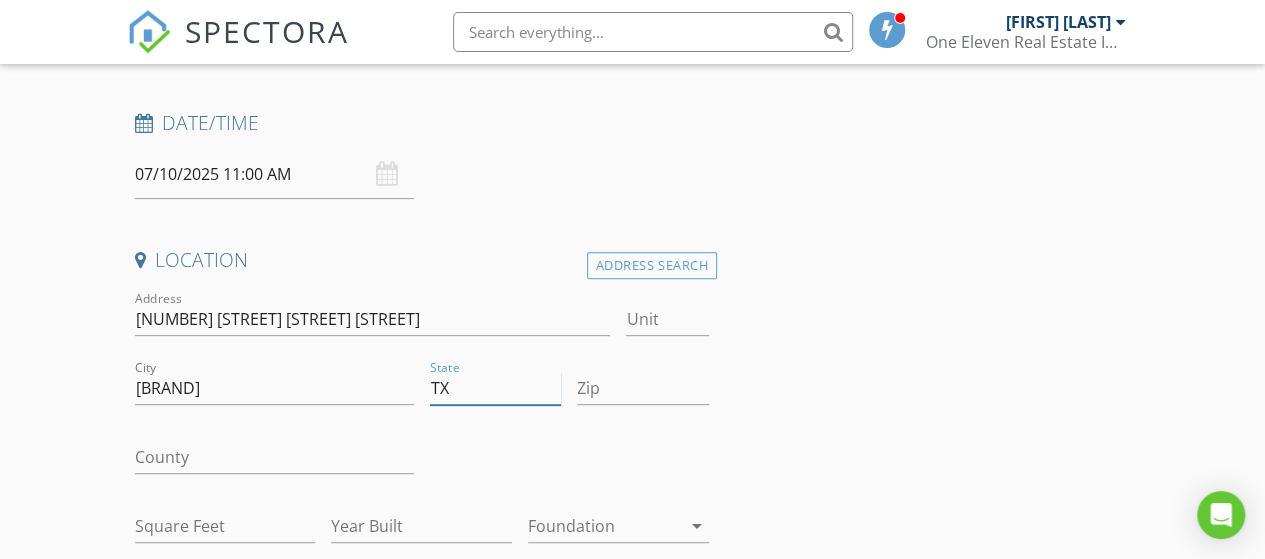 type on "TX" 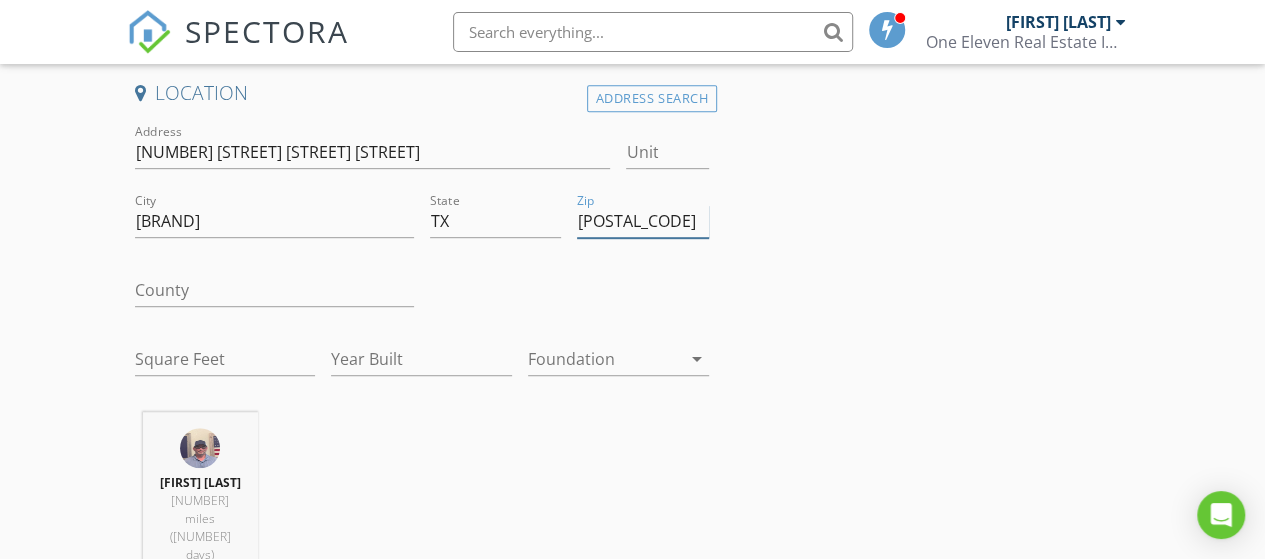 scroll, scrollTop: 500, scrollLeft: 0, axis: vertical 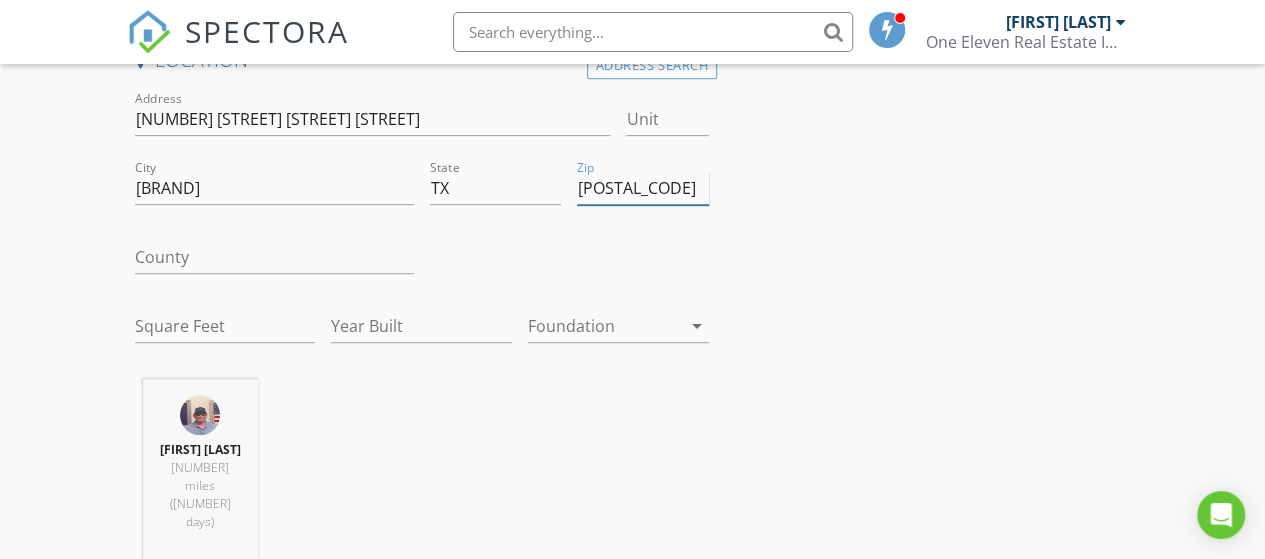 type on "77354" 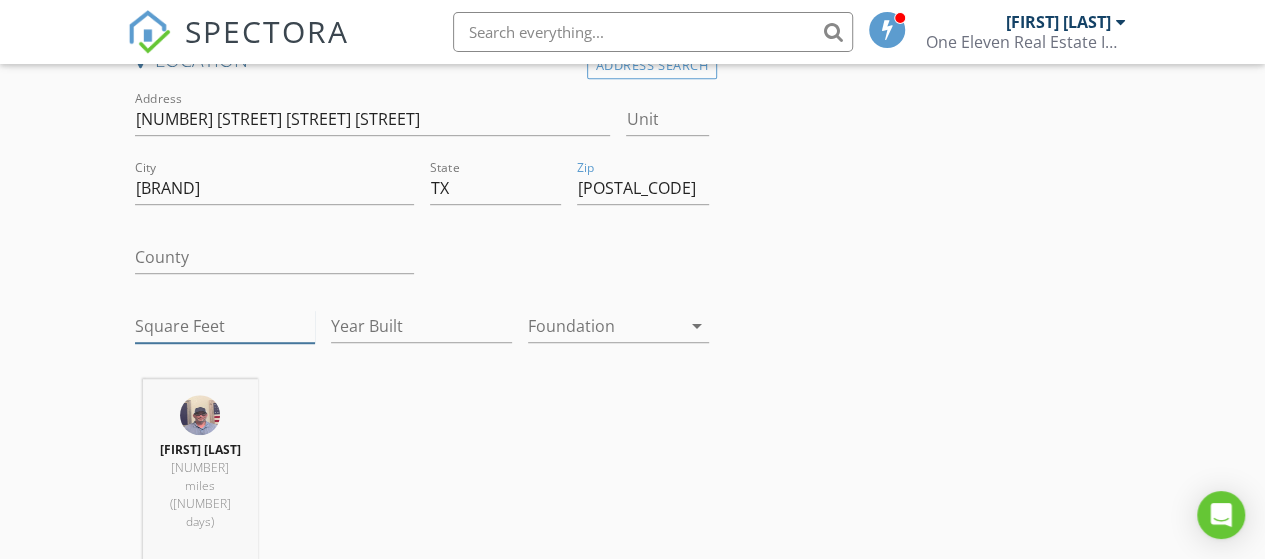 click on "Square Feet" at bounding box center (225, 326) 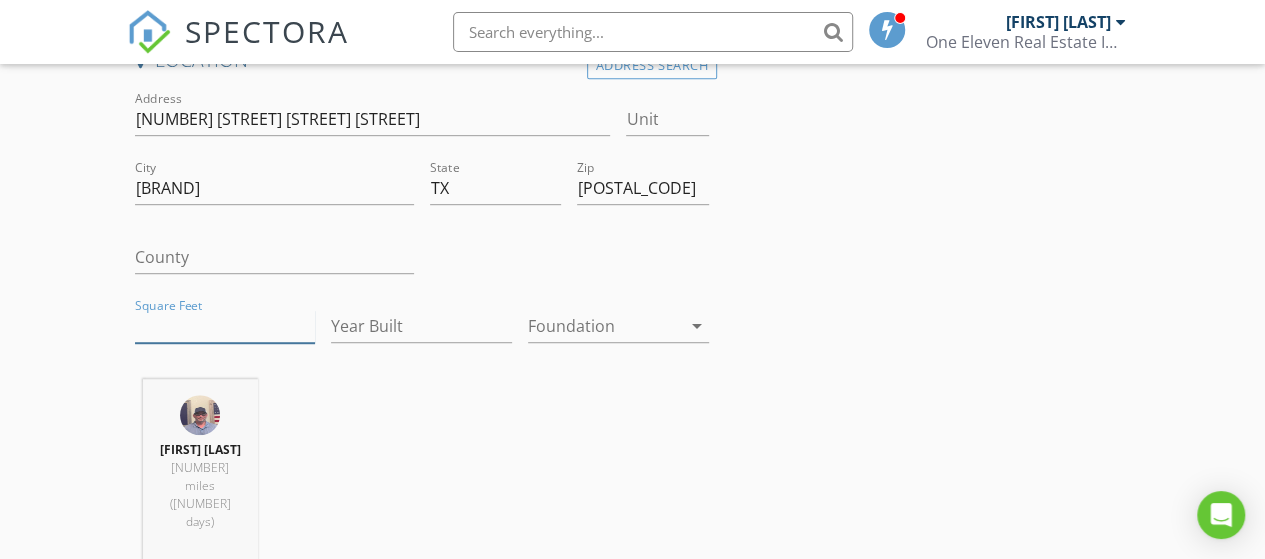 type on "1273" 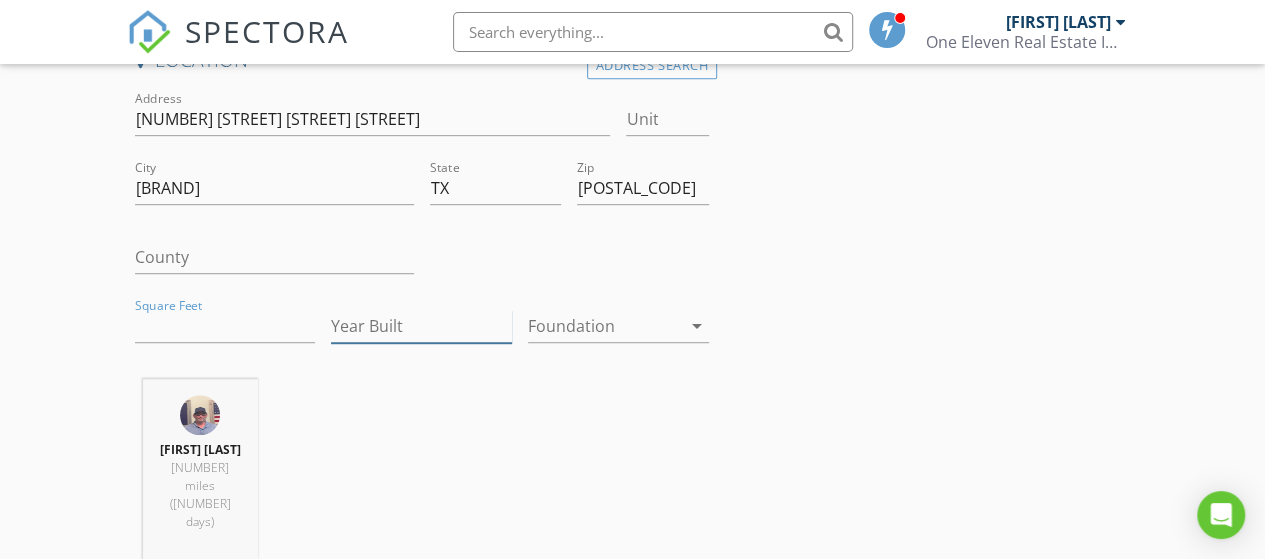 click on "Year Built" at bounding box center [421, 326] 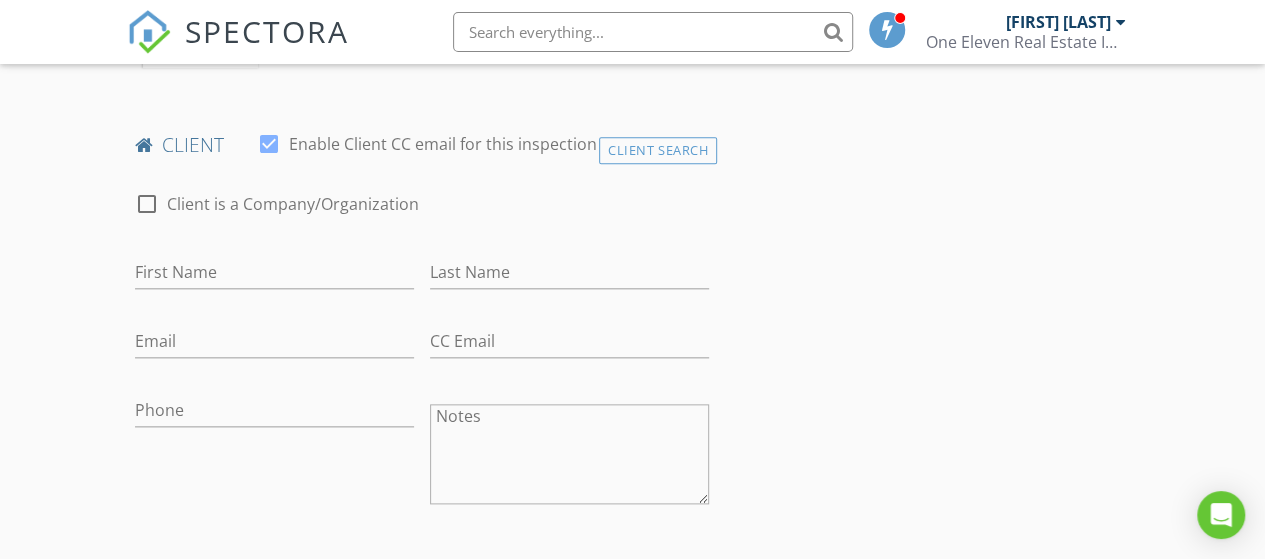 scroll, scrollTop: 1000, scrollLeft: 0, axis: vertical 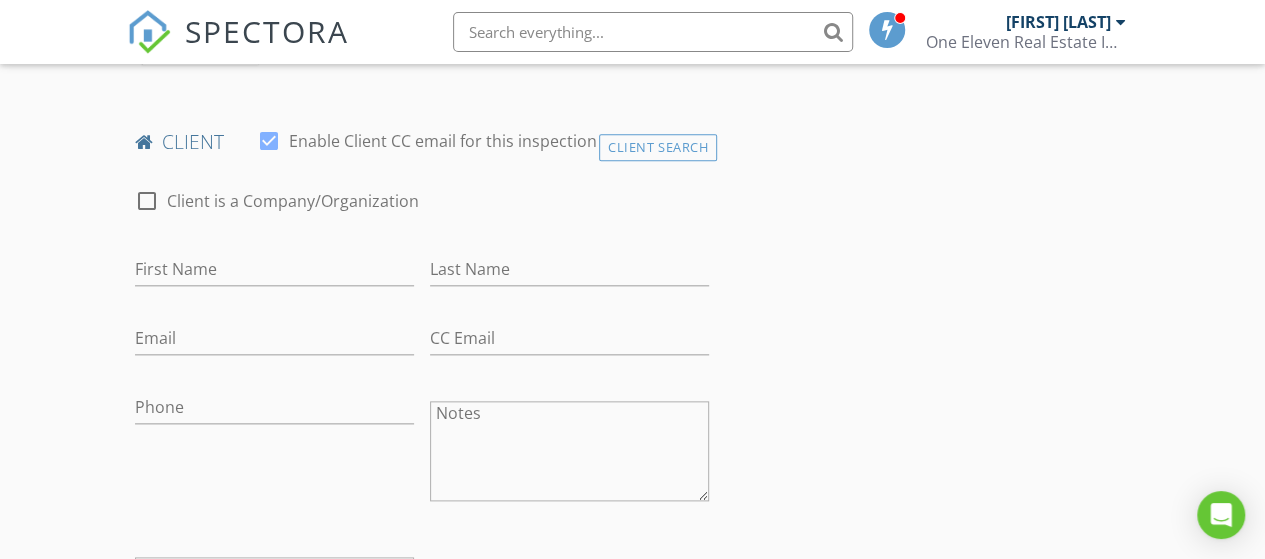type on "2024" 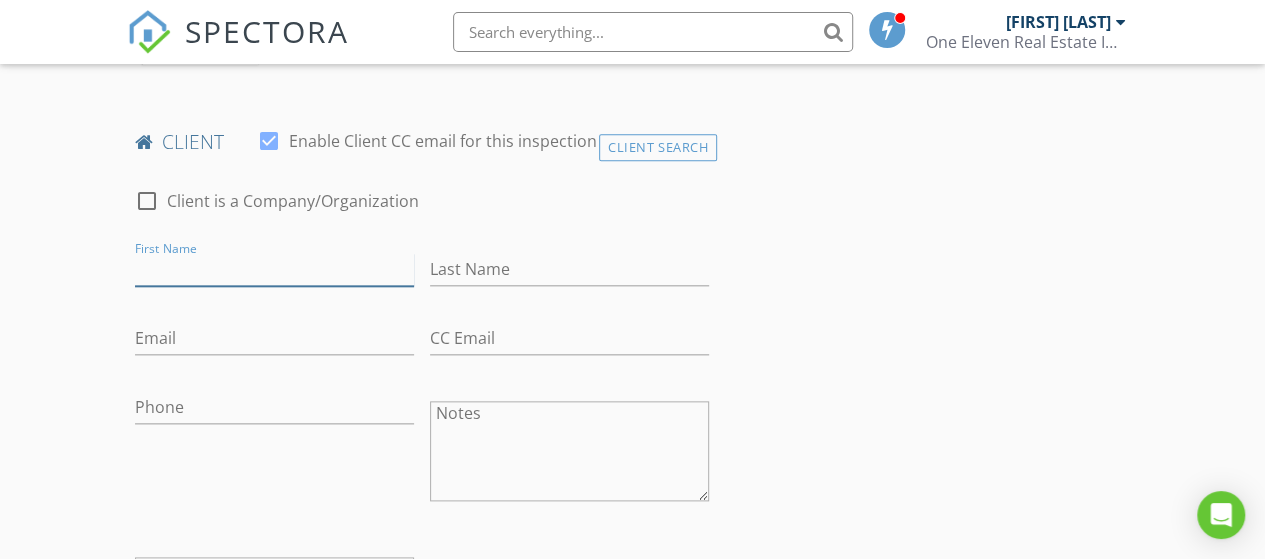 click on "First Name" at bounding box center [274, 269] 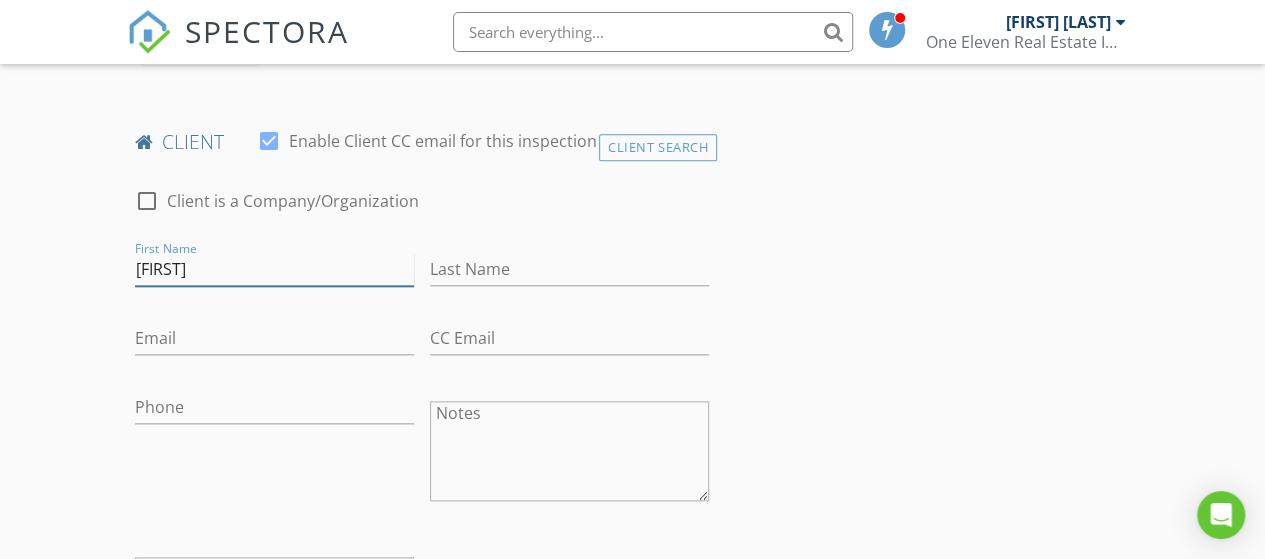 type on "Paulina" 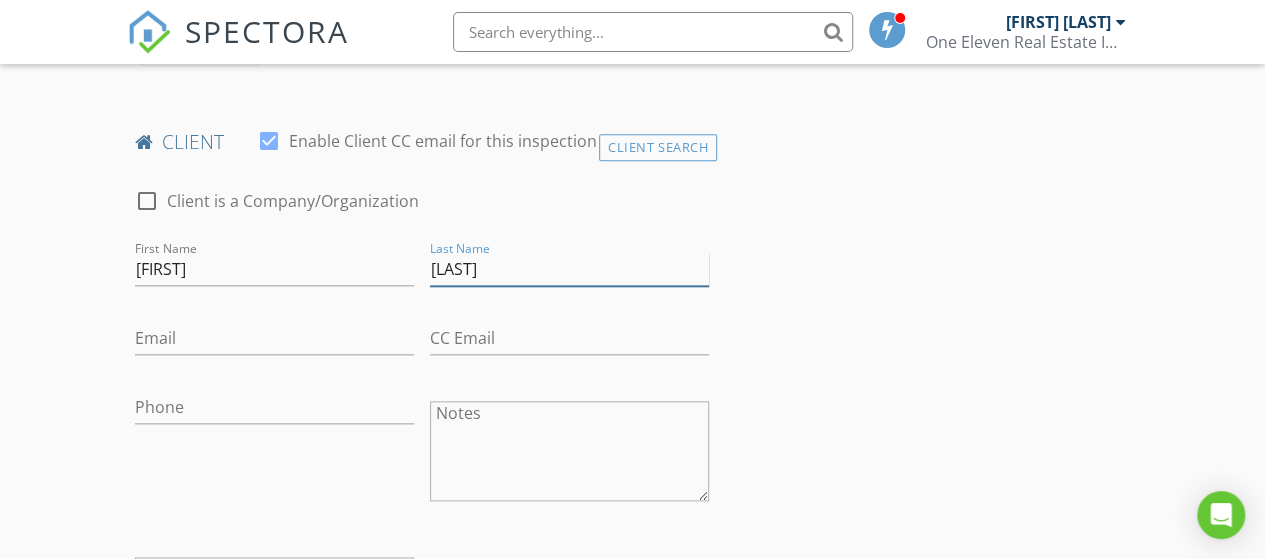 type on "Munoz" 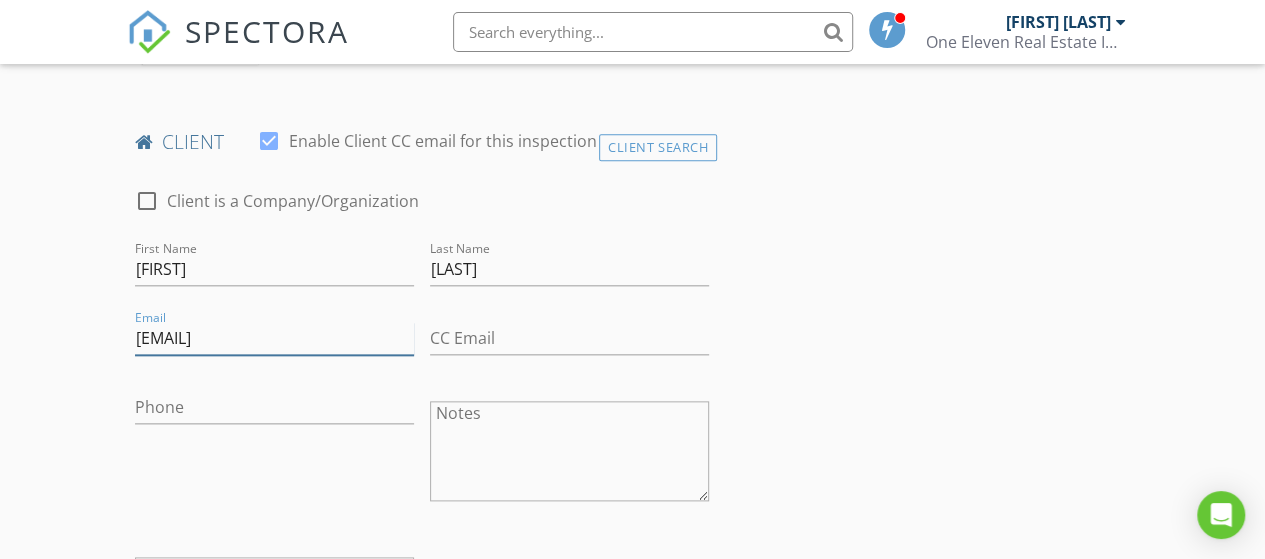 type on "jelitzi21@gmail.com" 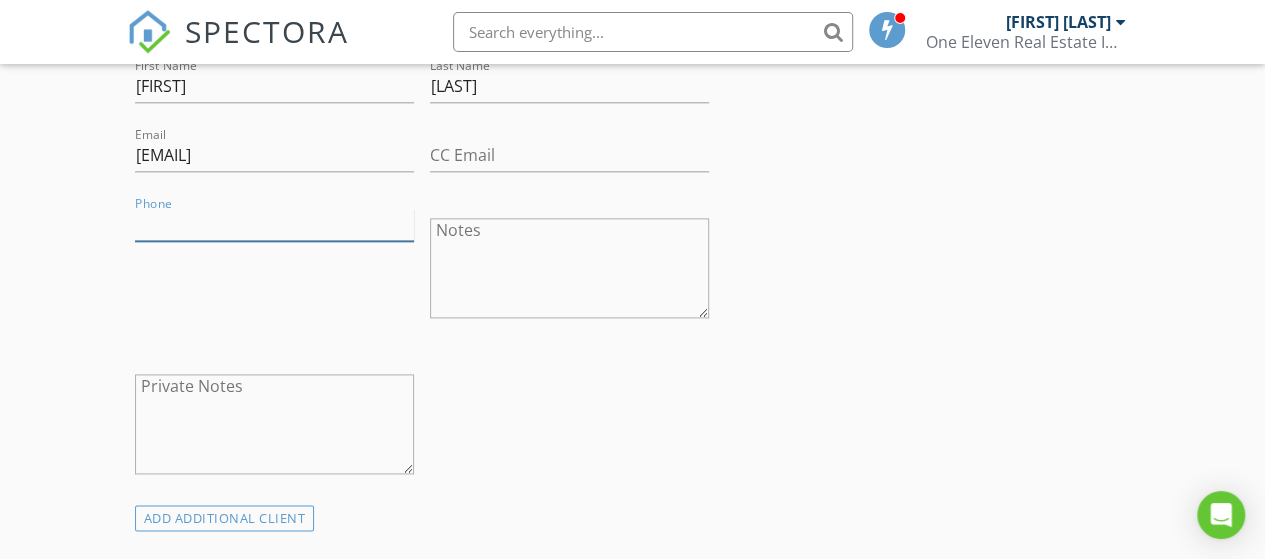 scroll, scrollTop: 1200, scrollLeft: 0, axis: vertical 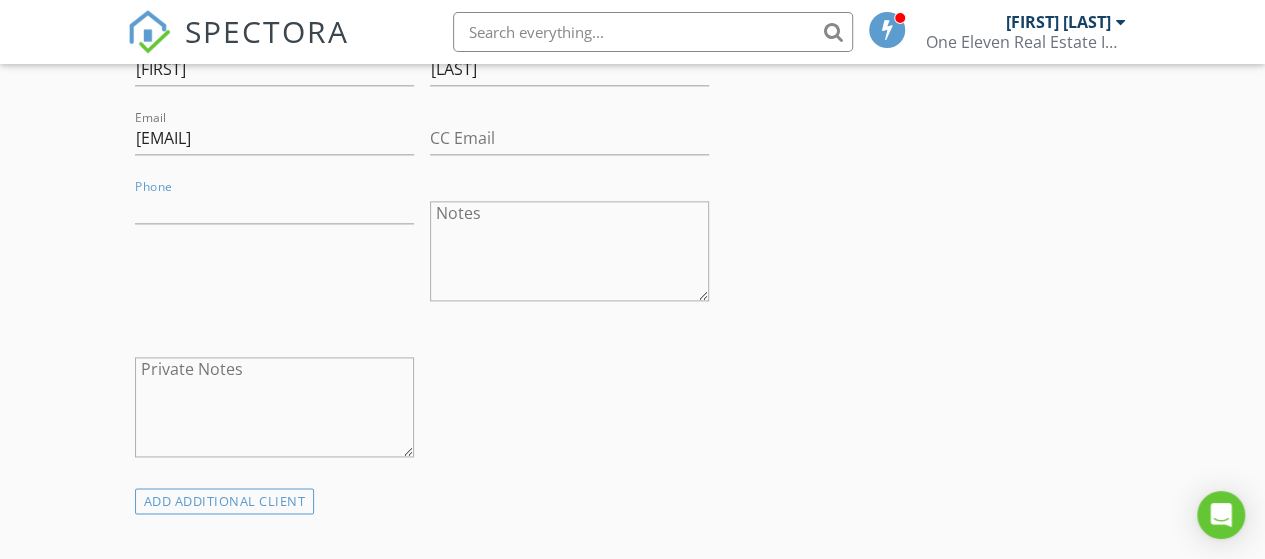 click on "Private Notes" at bounding box center [274, 407] 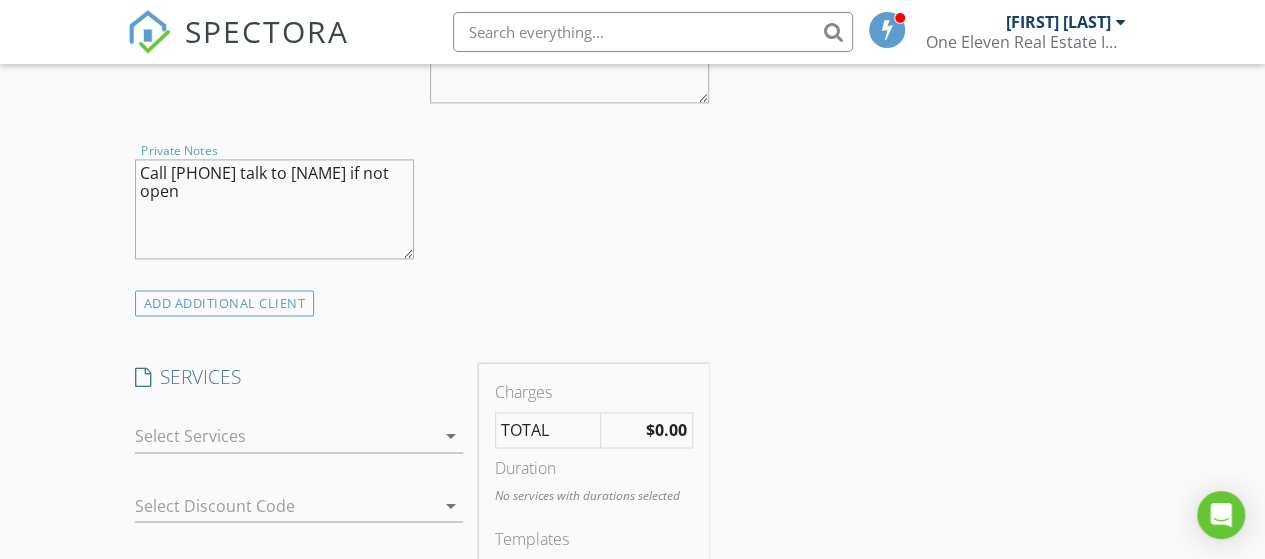scroll, scrollTop: 1500, scrollLeft: 0, axis: vertical 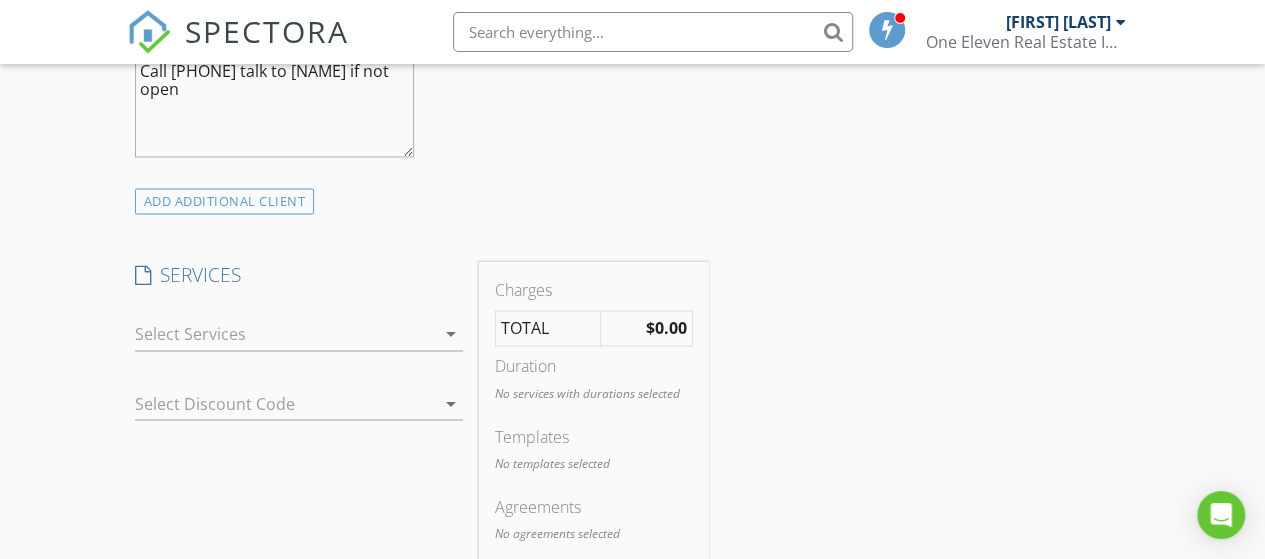 type on "Call 832-963-2387 talk to adrian if not open" 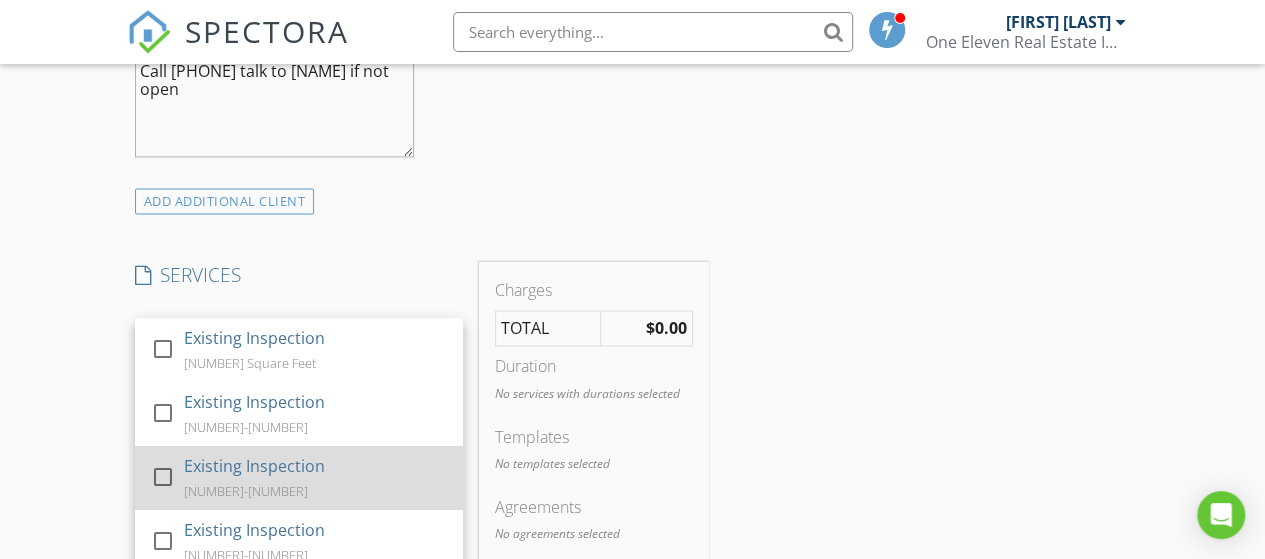 click on "1000-1499" at bounding box center [245, 491] 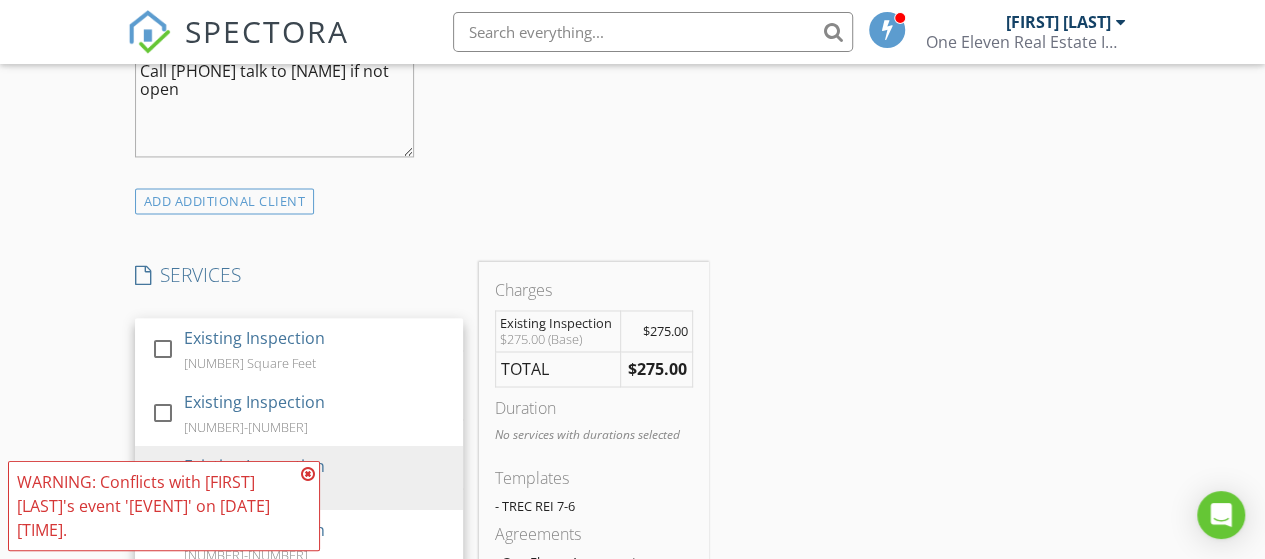 click at bounding box center [308, 474] 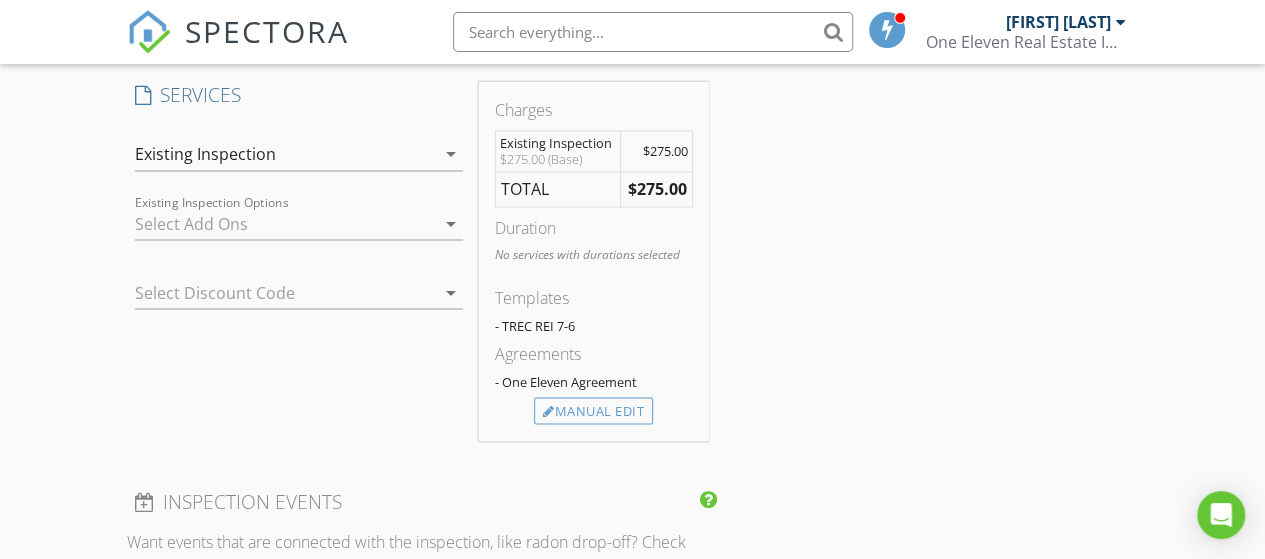 scroll, scrollTop: 1700, scrollLeft: 0, axis: vertical 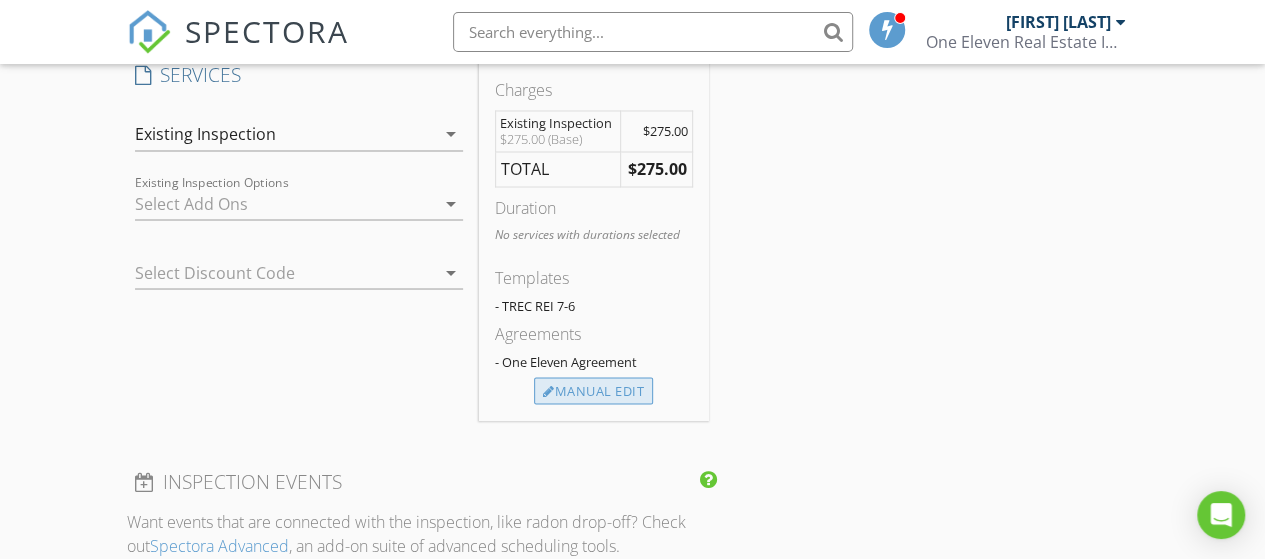 click on "Manual Edit" at bounding box center (593, 391) 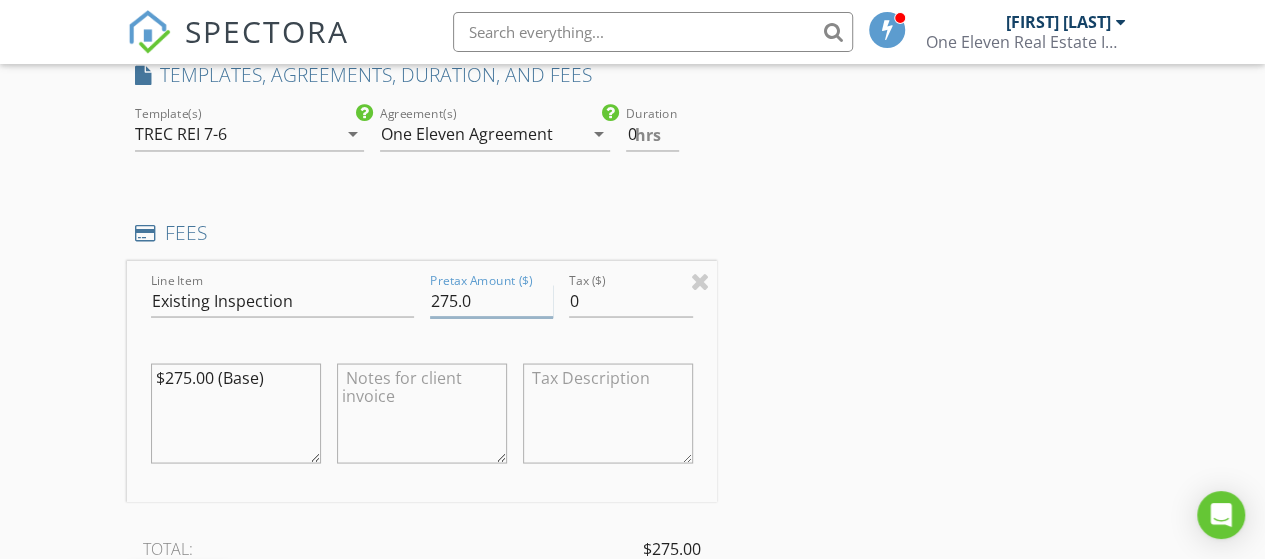 click on "275.0" at bounding box center (492, 300) 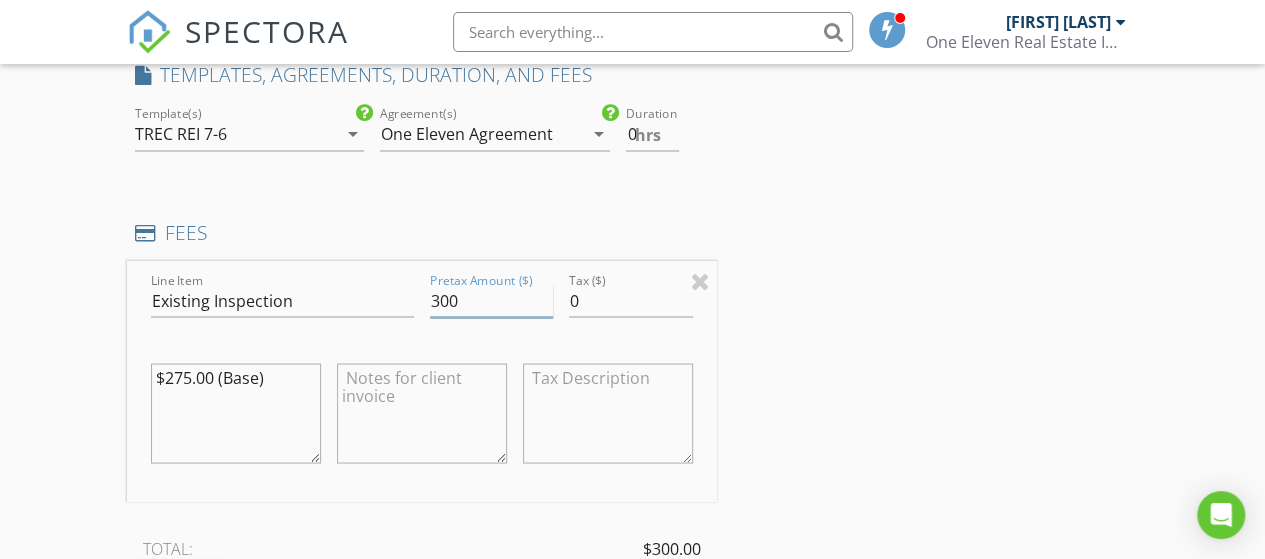 type on "300" 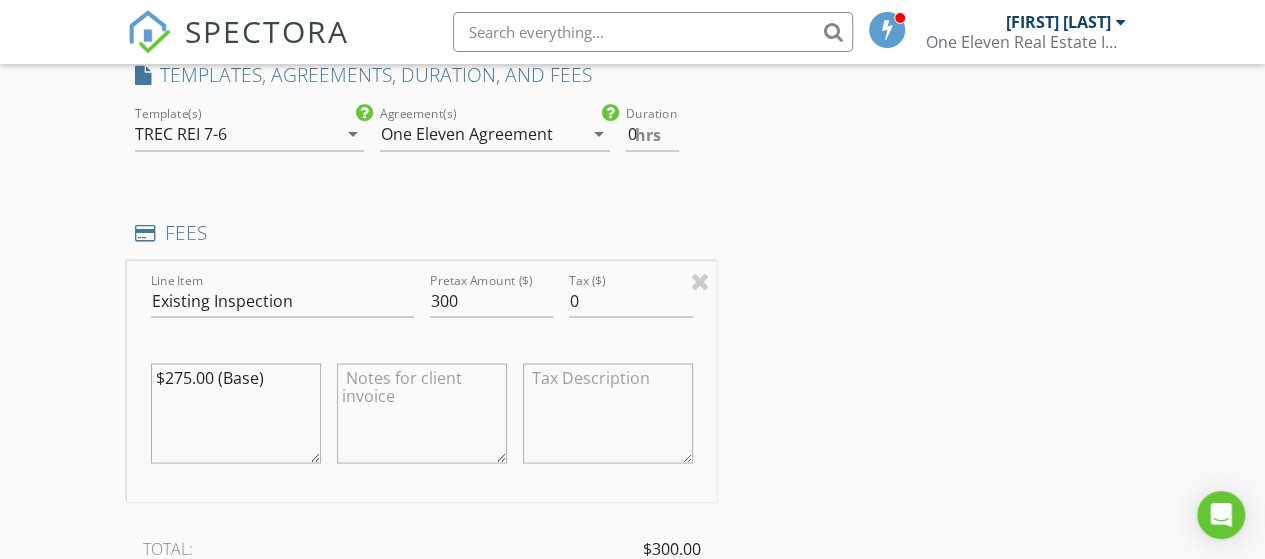 click on "INSPECTOR(S)
check_box   Ryan Andrasek   PRIMARY   Ryan Andrasek arrow_drop_down   check_box_outline_blank Ryan Andrasek specifically requested
Date/Time
07/10/2025 11:00 AM
Location
Address Search       Address 31358 Black Cherry Hollow Dr   Unit   City Magnolia   State TX   Zip 77354   County     Square Feet 1273   Year Built 2024   Foundation arrow_drop_down     Ryan Andrasek     3967.2 miles     (4 days)
client
check_box Enable Client CC email for this inspection   Client Search     check_box_outline_blank Client is a Company/Organization     First Name Paulina   Last Name Munoz   Email jelitzi21@gmail.com   CC Email   Phone           Notes   Private Notes Call 832-963-2387 talk to adrian if not open
ADD ADDITIONAL client
SERVICES
check_box_outline_blank         600-999" at bounding box center (633, 319) 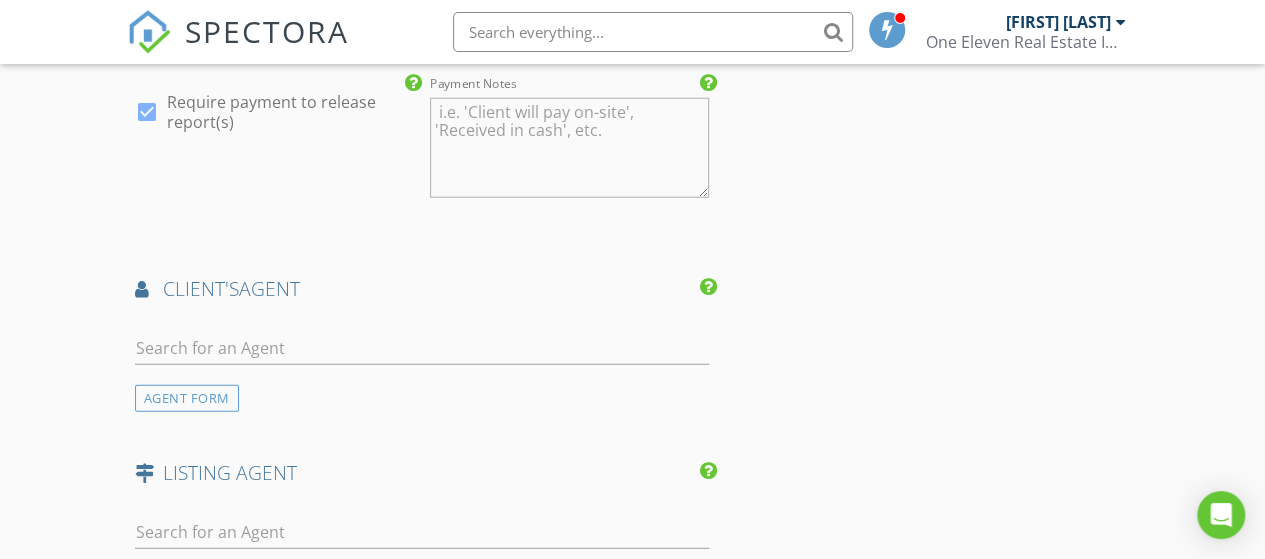 scroll, scrollTop: 2500, scrollLeft: 0, axis: vertical 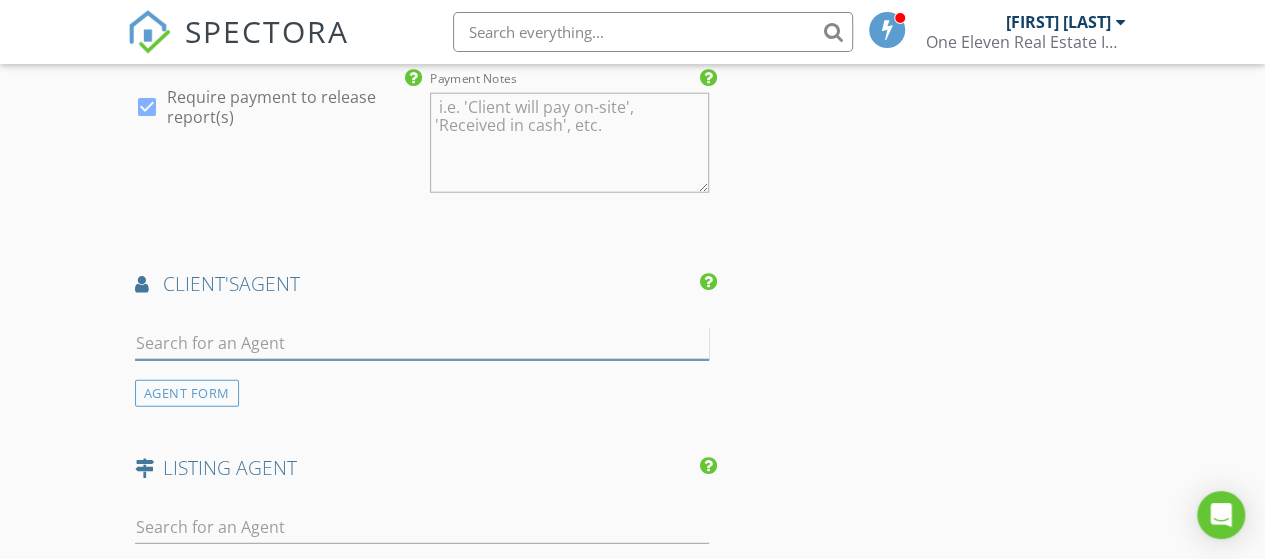 click at bounding box center (422, 343) 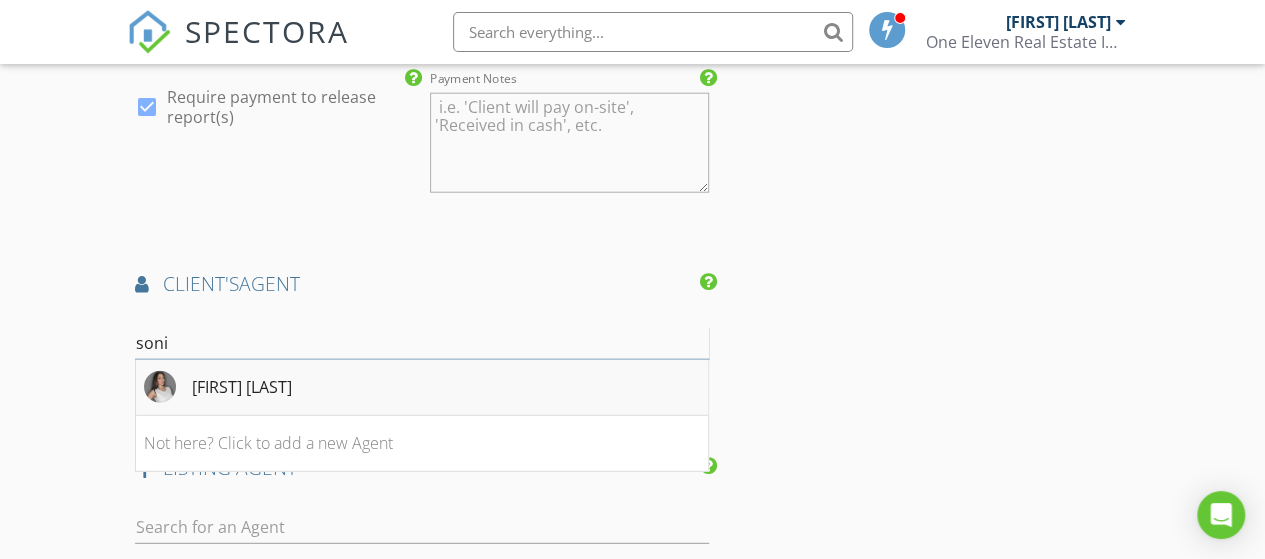 type on "soni" 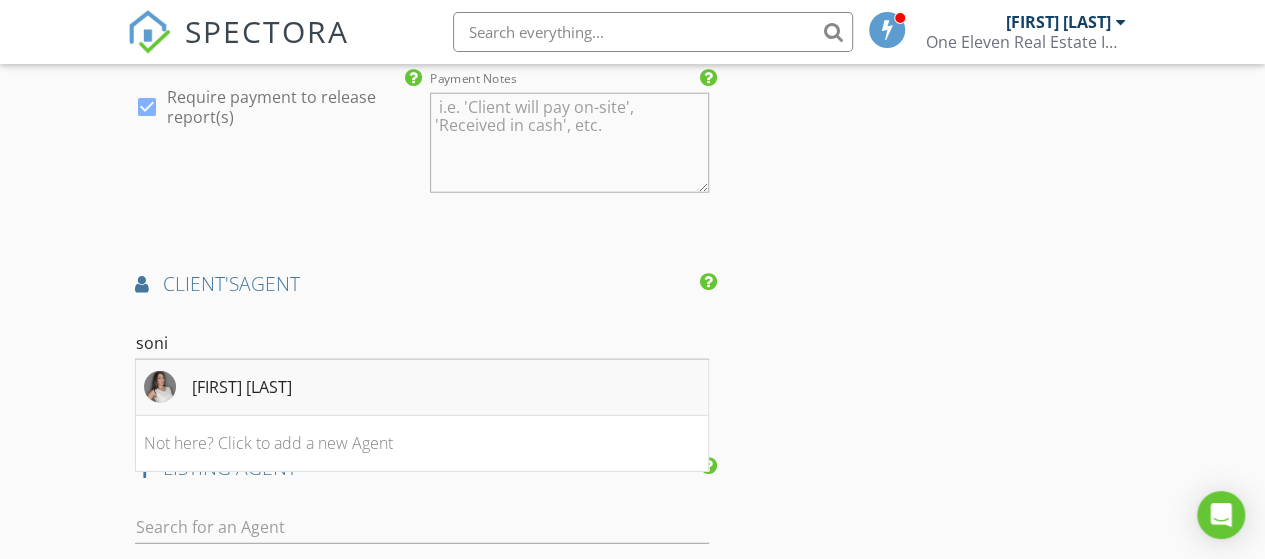 click on "Sonia Camacho" at bounding box center [242, 387] 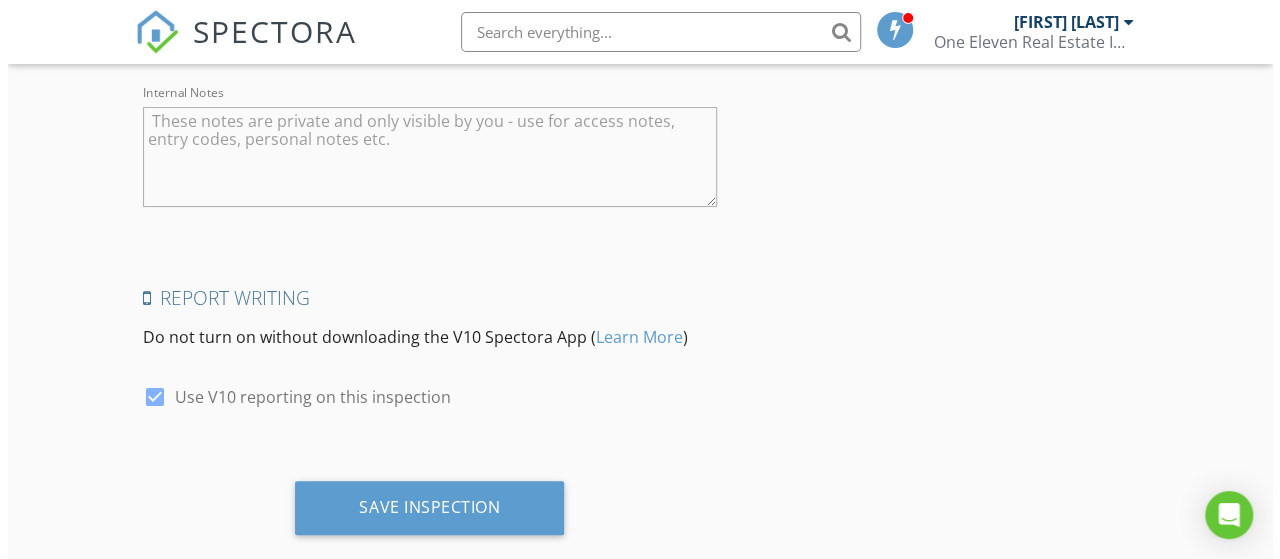 scroll, scrollTop: 3841, scrollLeft: 0, axis: vertical 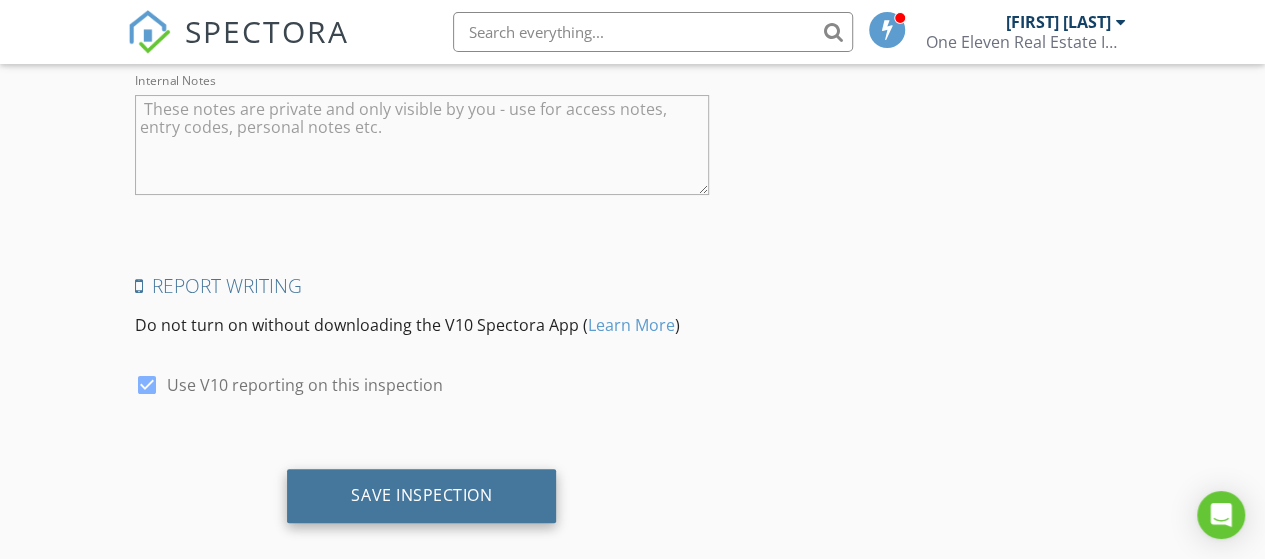 click on "Save Inspection" at bounding box center [421, 495] 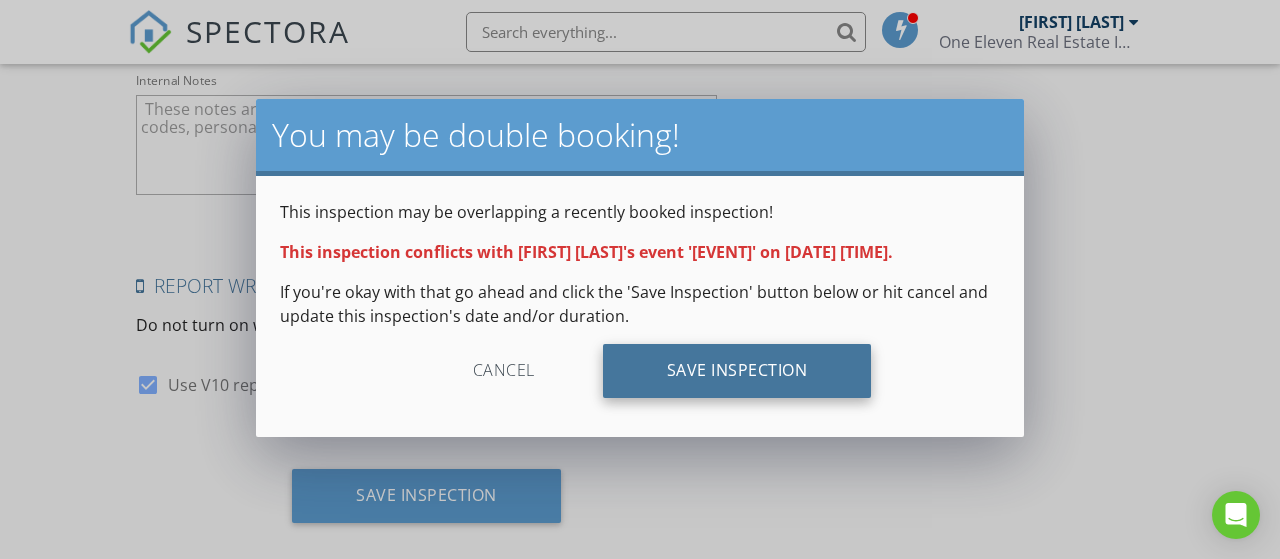click on "Save Inspection" at bounding box center [737, 371] 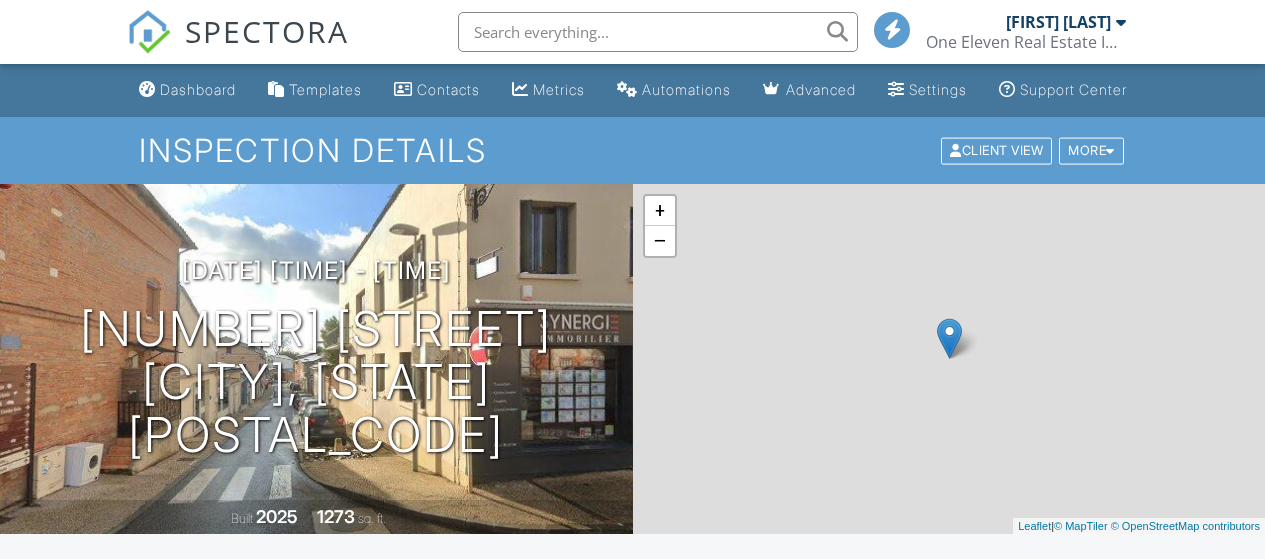 scroll, scrollTop: 0, scrollLeft: 0, axis: both 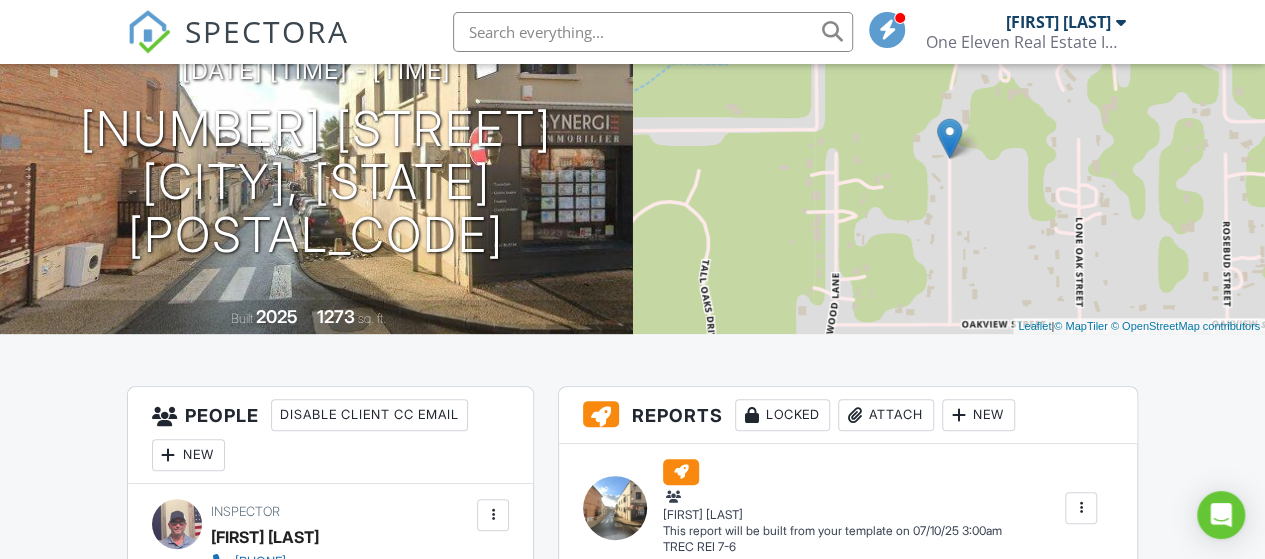 click at bounding box center (1121, 22) 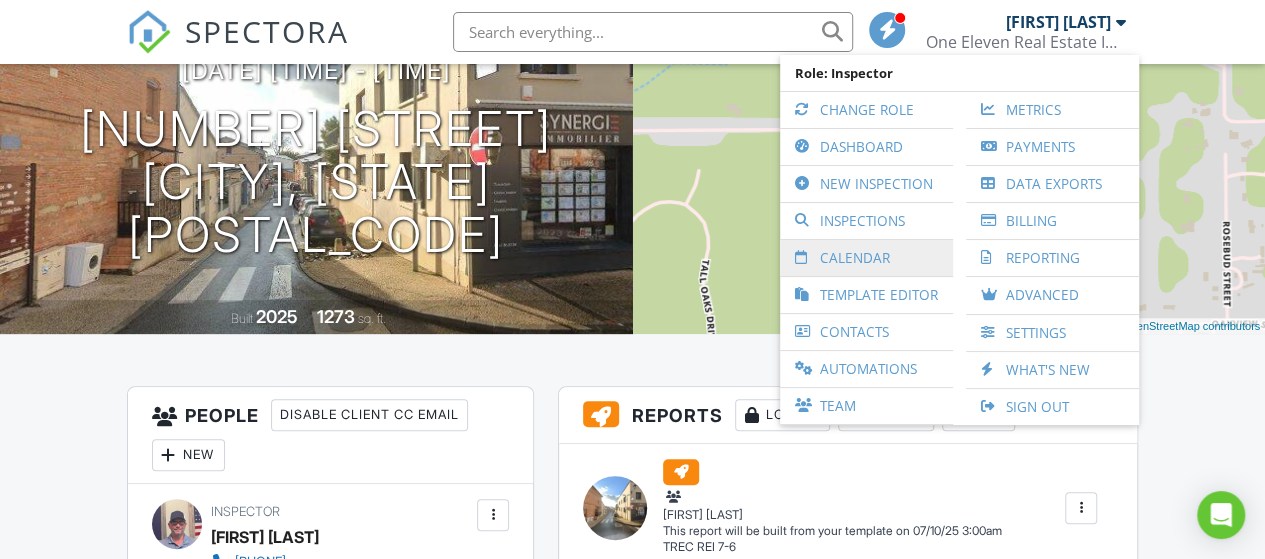 click on "Calendar" at bounding box center (866, 258) 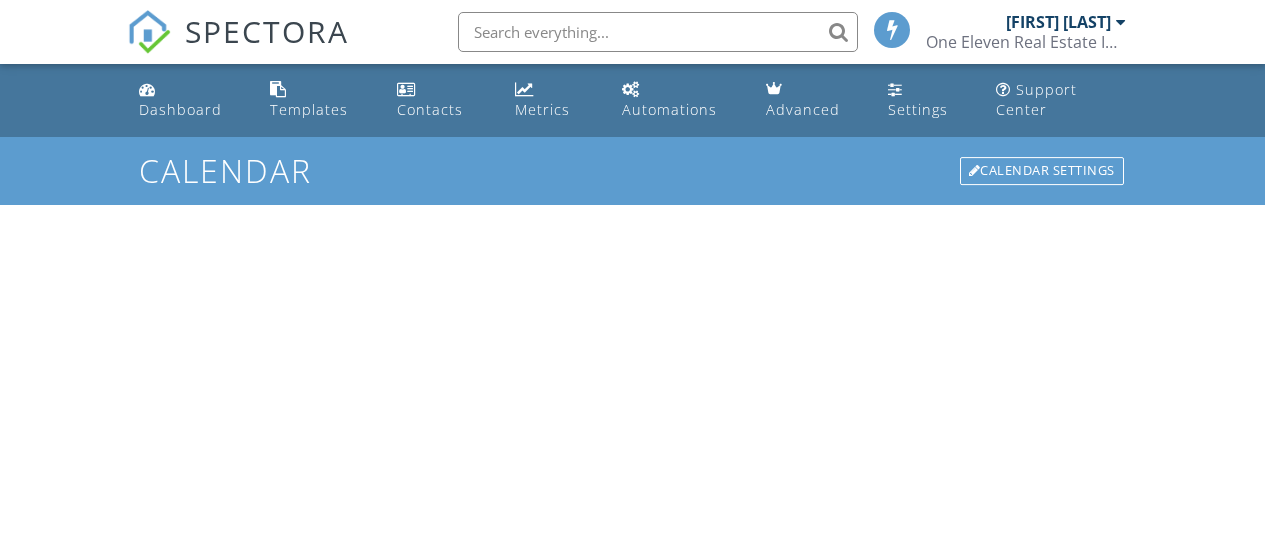 scroll, scrollTop: 0, scrollLeft: 0, axis: both 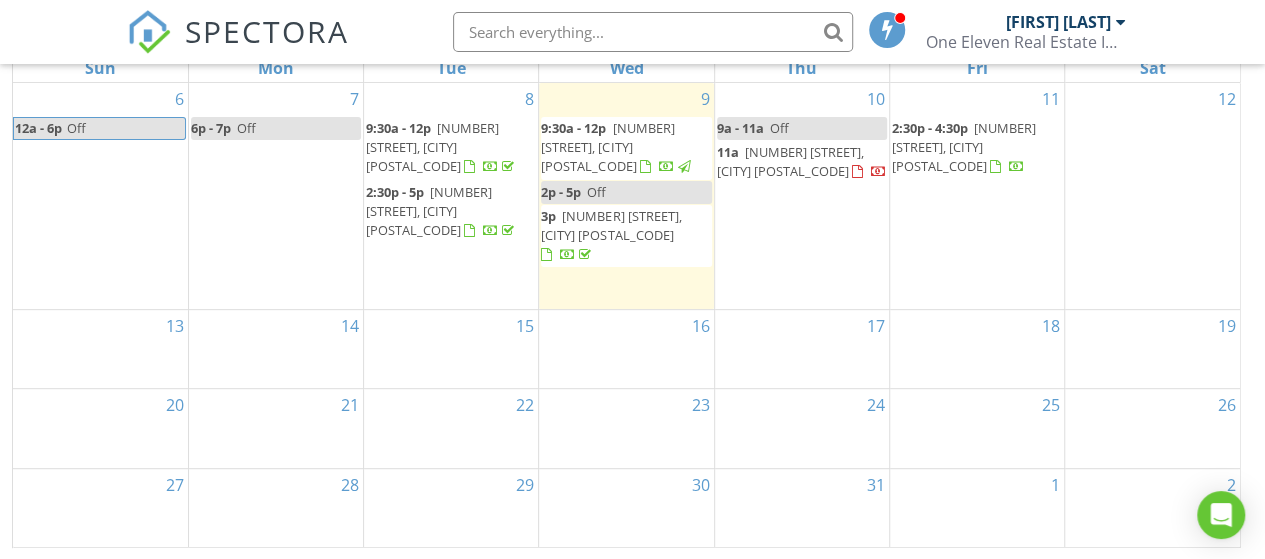 click on "14" at bounding box center (276, 349) 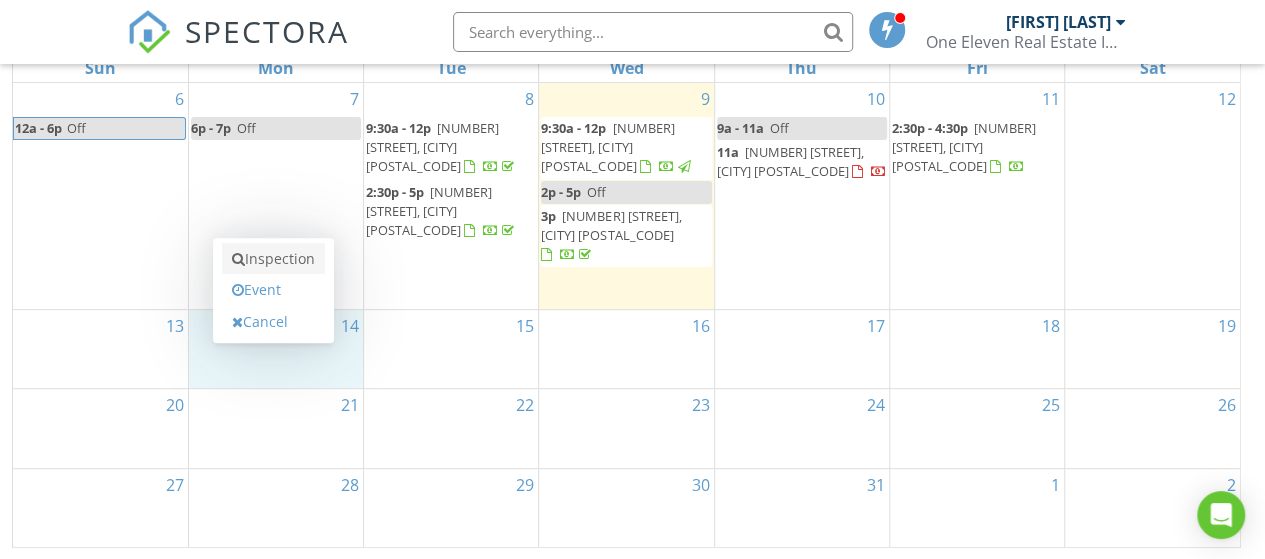 click on "Inspection" at bounding box center (273, 259) 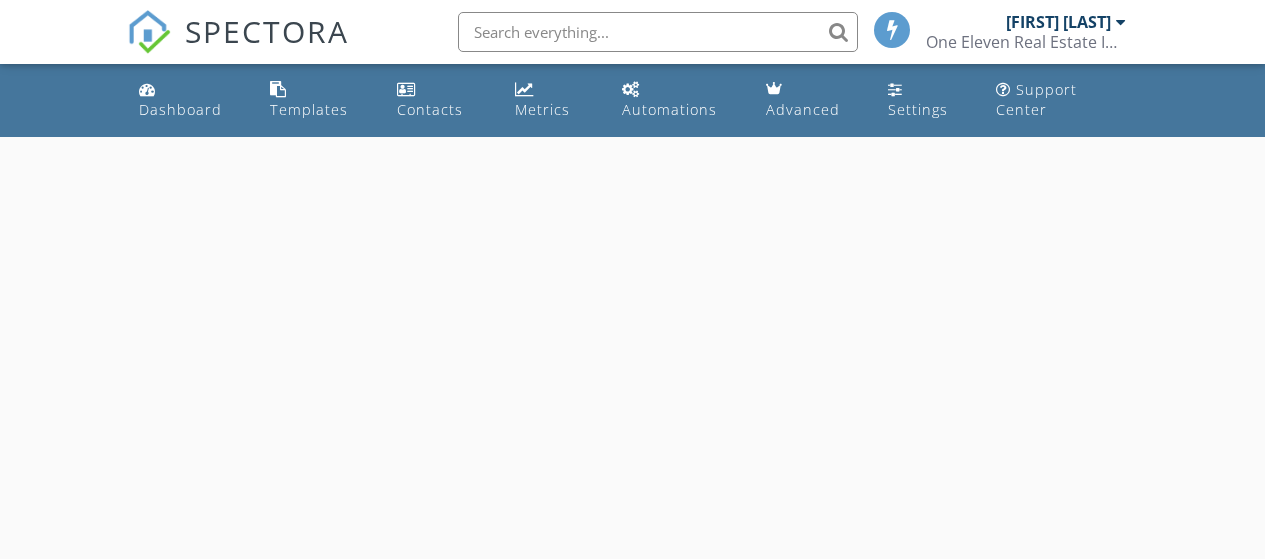 scroll, scrollTop: 0, scrollLeft: 0, axis: both 